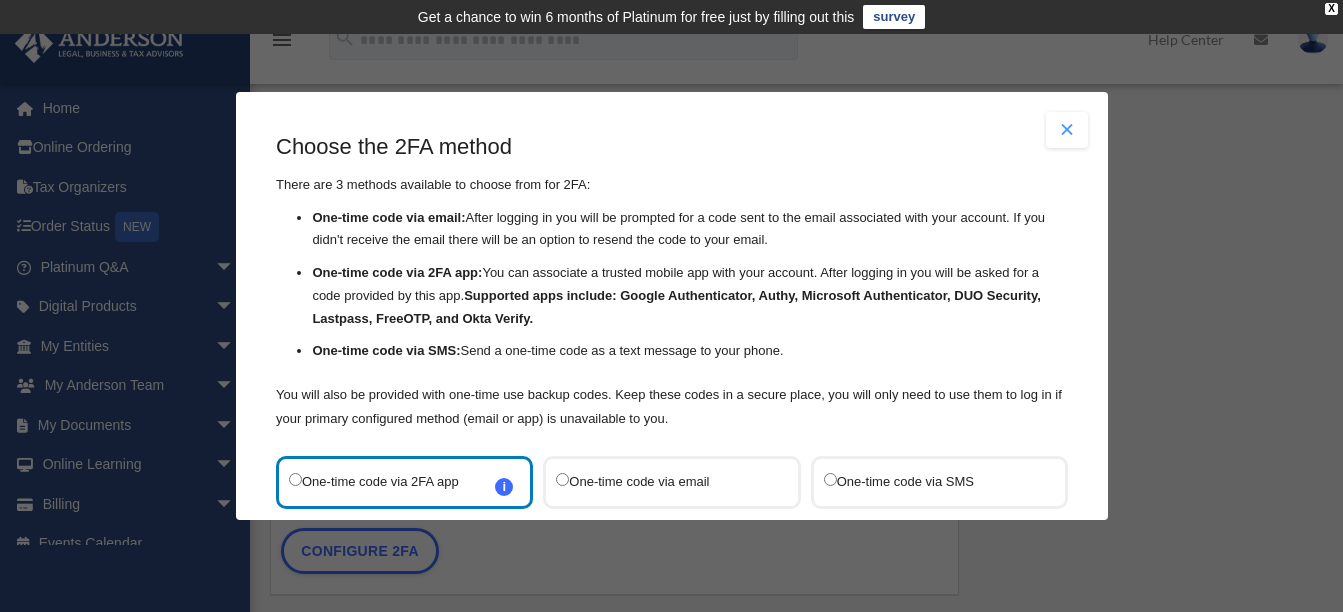 scroll, scrollTop: 0, scrollLeft: 0, axis: both 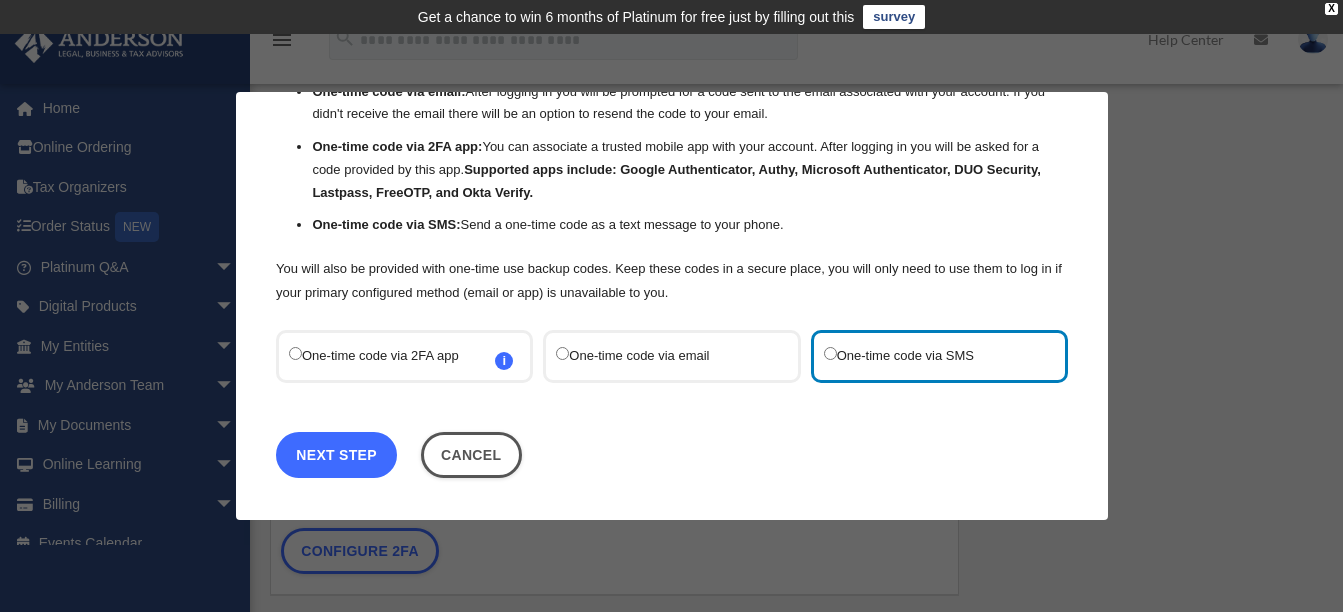 click on "Next Step" at bounding box center (336, 454) 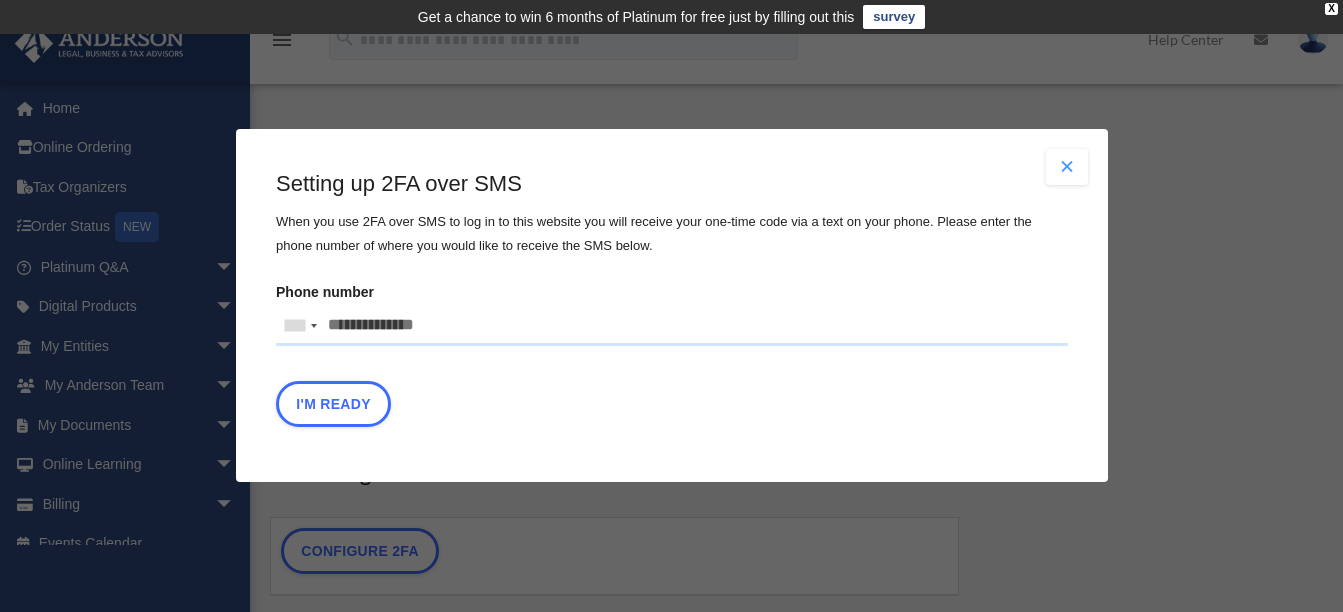 scroll, scrollTop: 0, scrollLeft: 0, axis: both 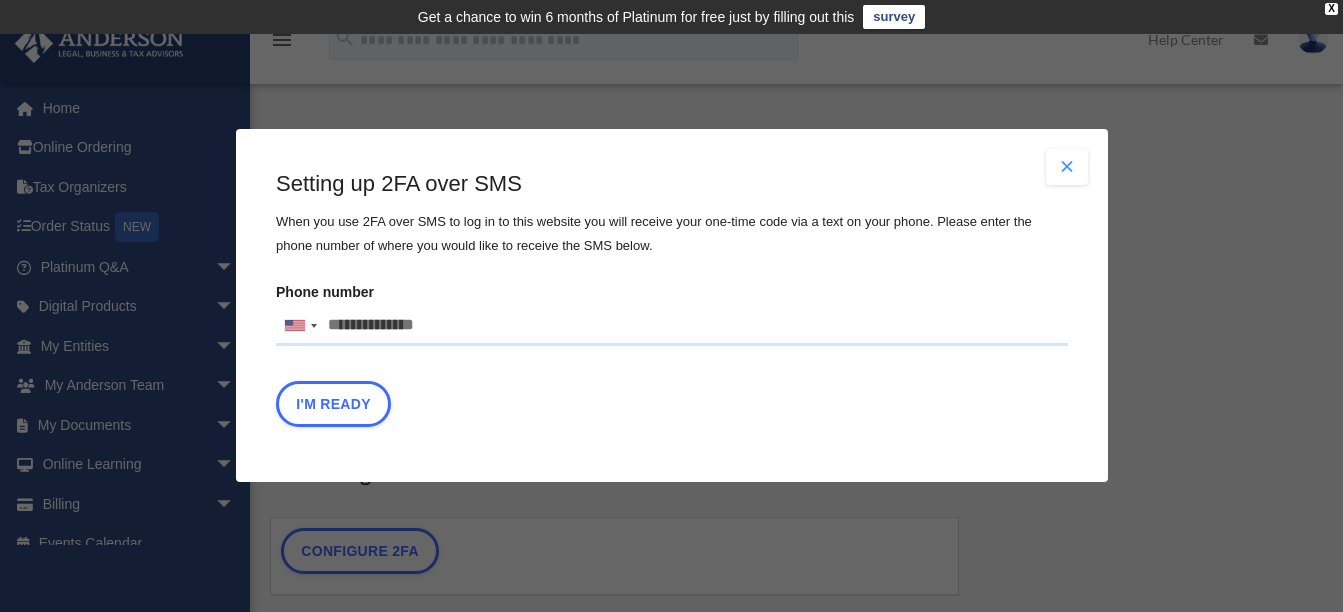 drag, startPoint x: 326, startPoint y: 326, endPoint x: 595, endPoint y: 381, distance: 274.56512 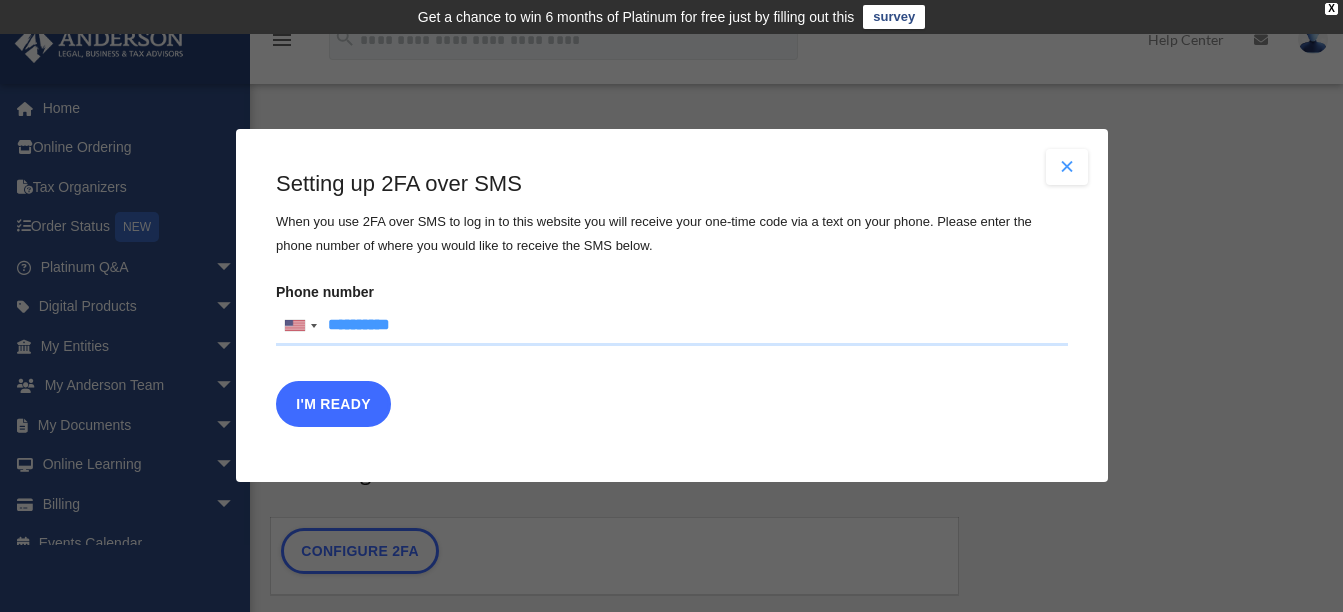 click on "I'm Ready" at bounding box center (333, 405) 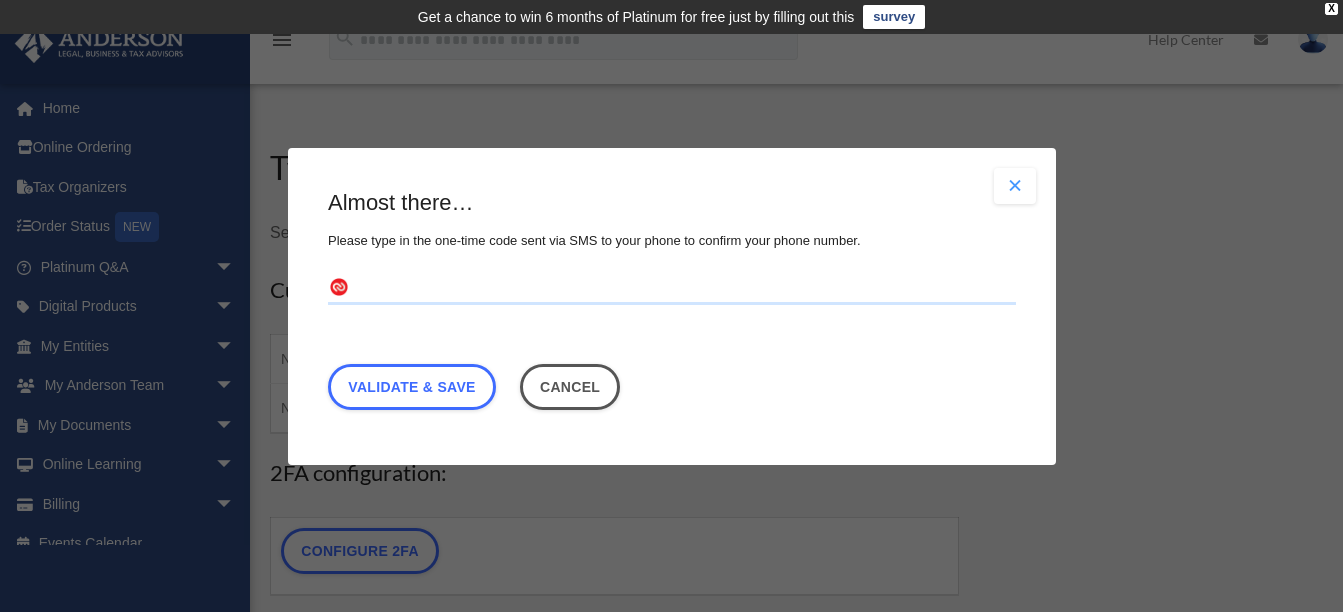 click at bounding box center (672, 288) 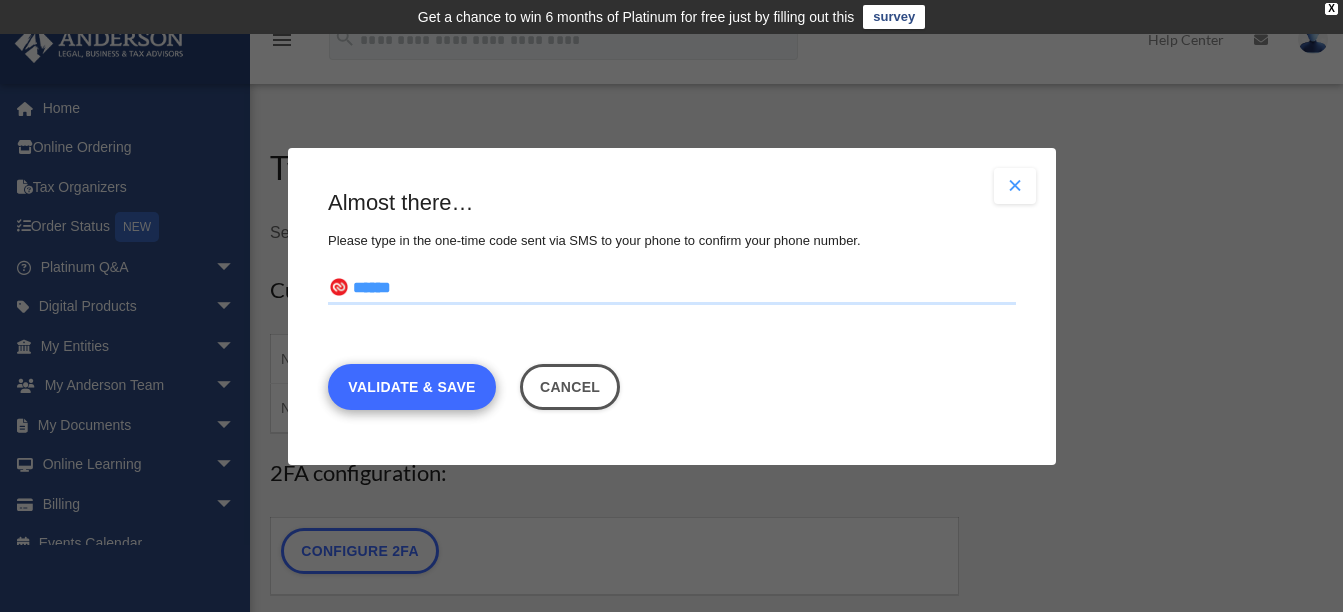 type on "******" 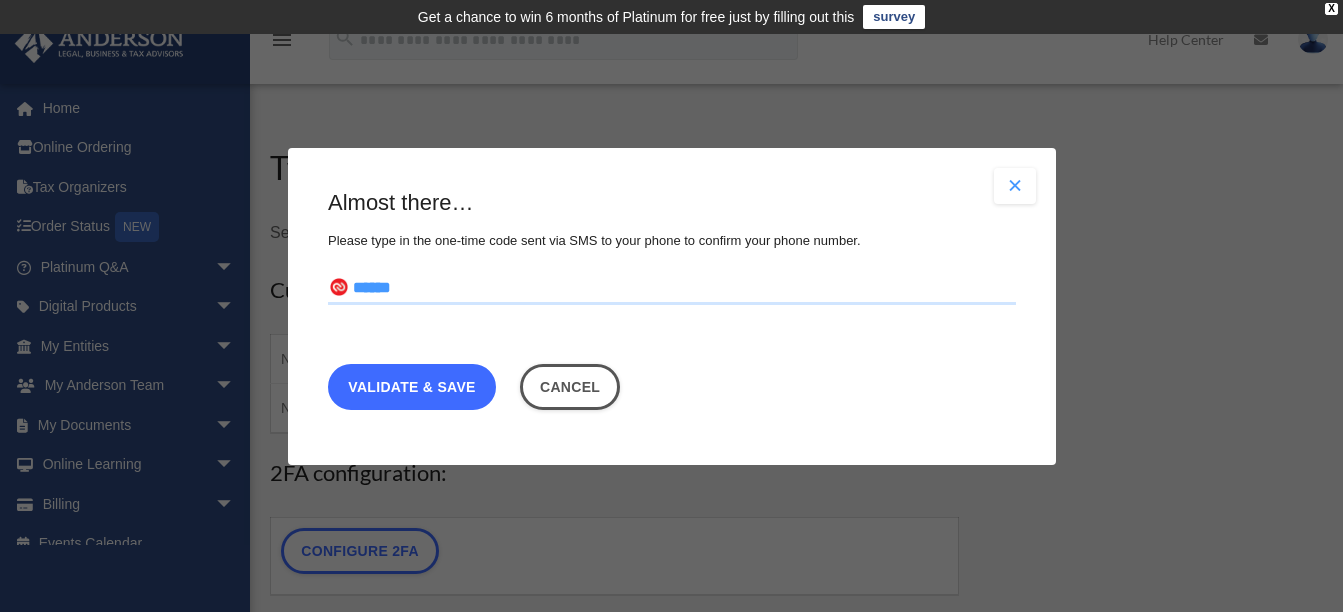 click on "Validate & Save" at bounding box center (412, 386) 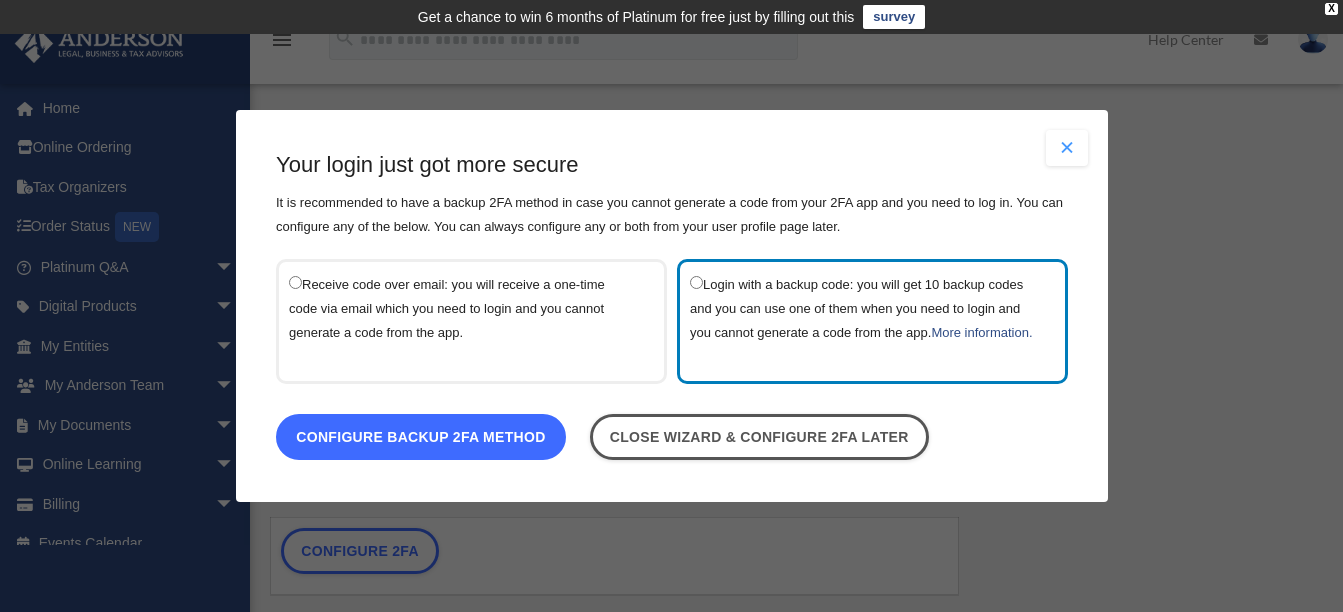 click on "Configure backup 2FA method" at bounding box center (421, 437) 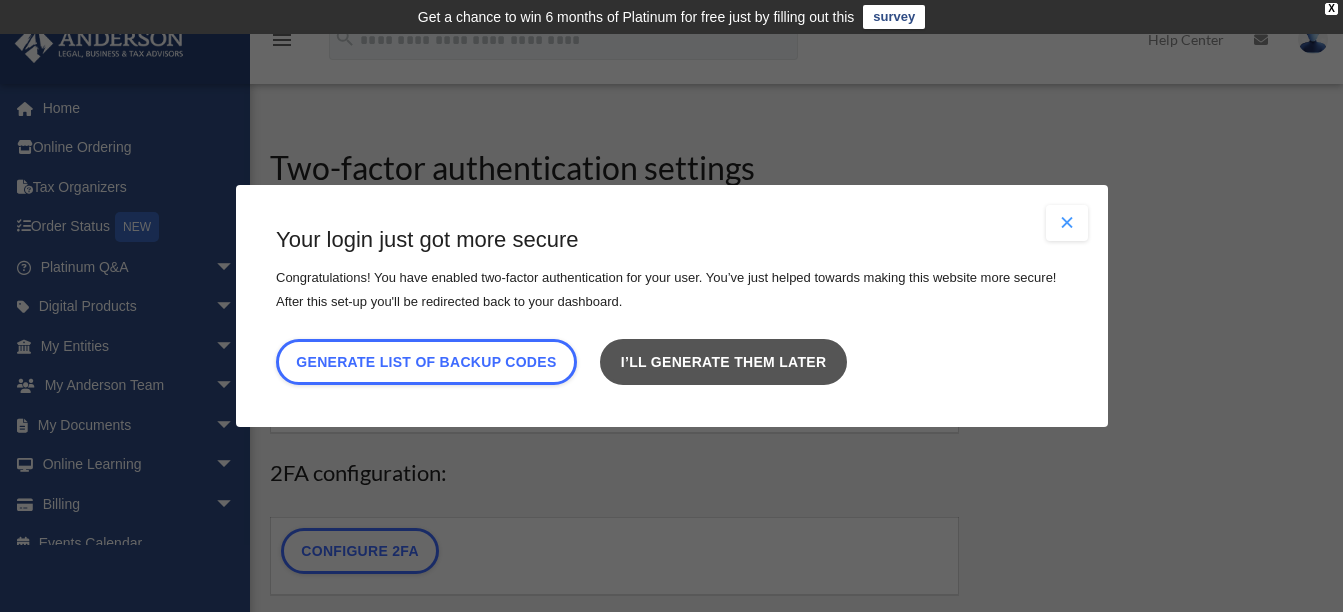 click on "I’ll generate them later" at bounding box center [723, 362] 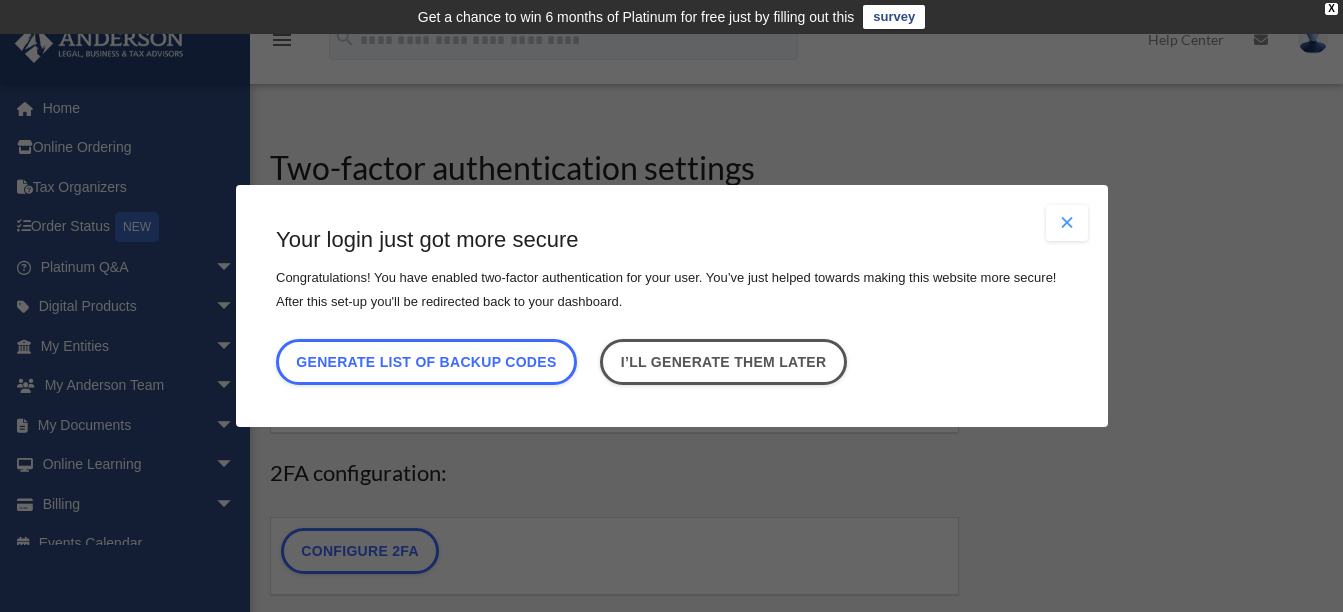 click at bounding box center [1067, 223] 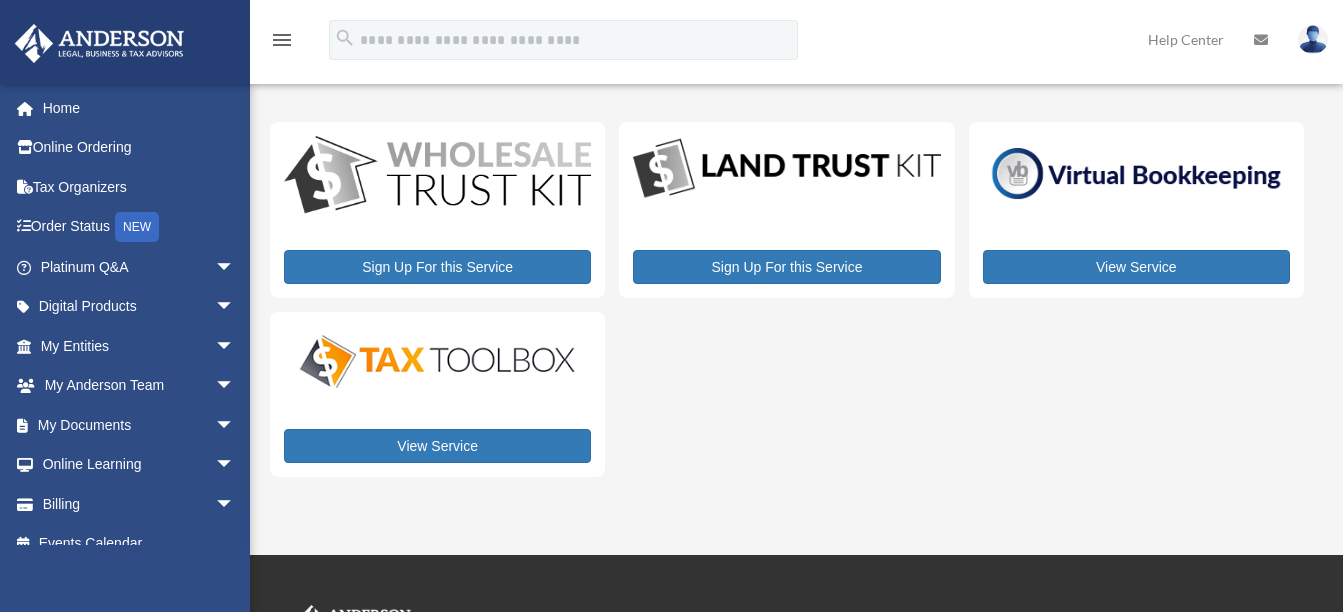 scroll, scrollTop: 0, scrollLeft: 0, axis: both 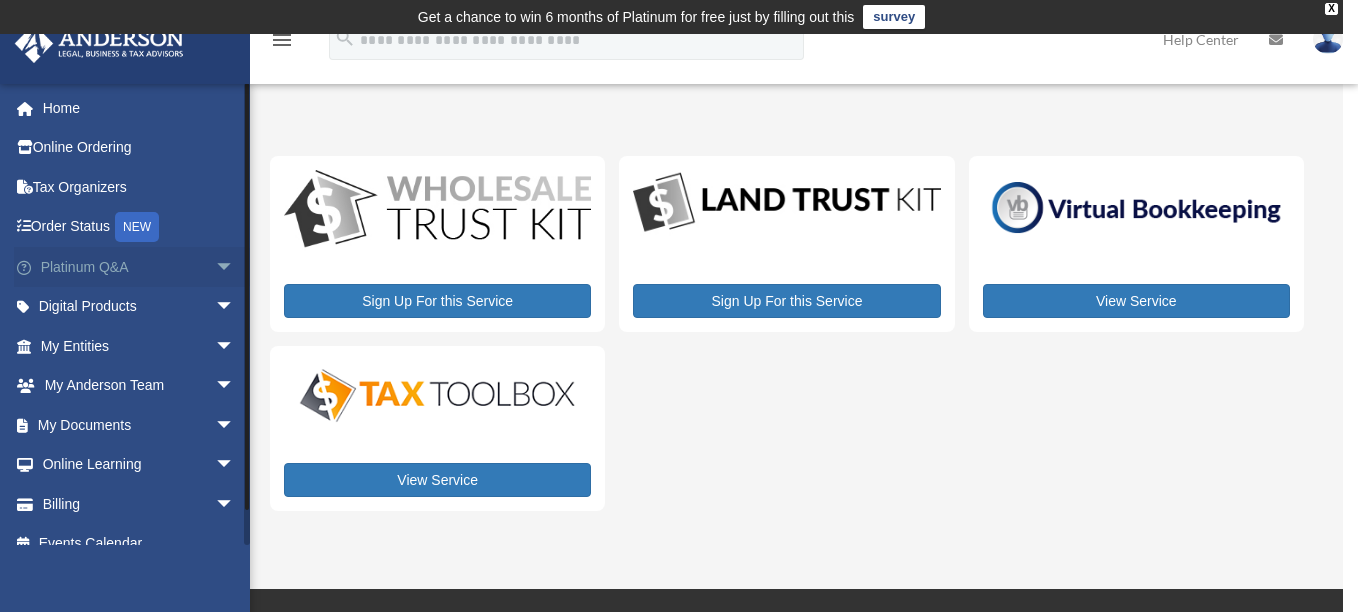 click on "arrow_drop_down" at bounding box center (235, 267) 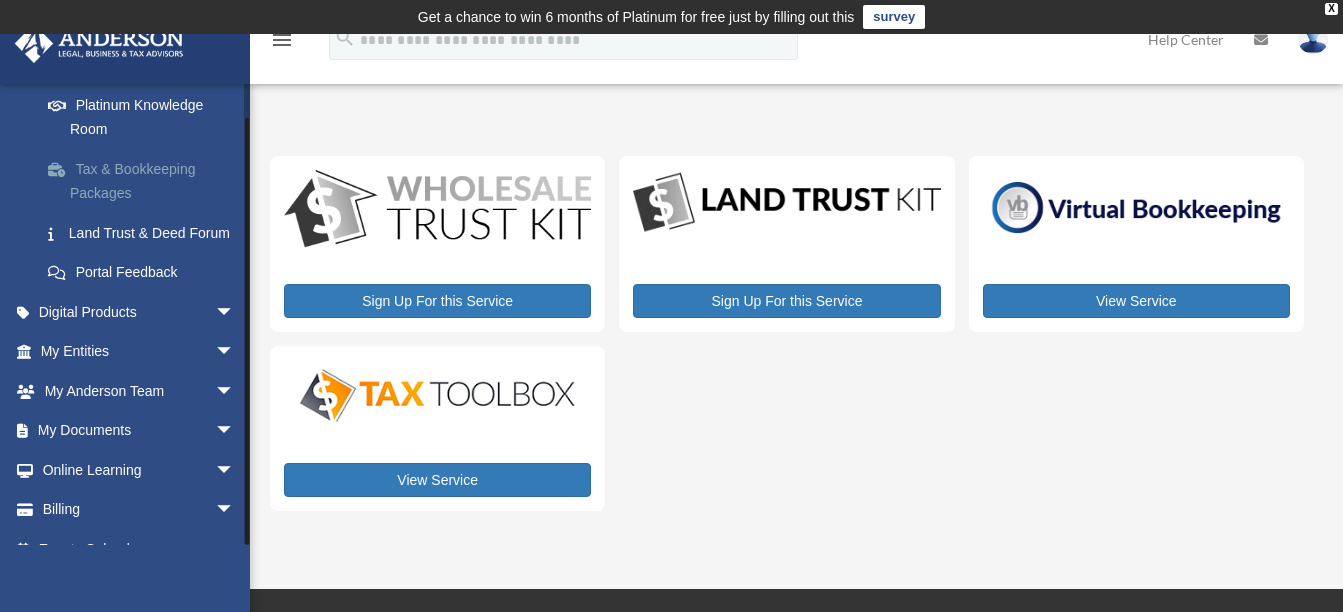 scroll, scrollTop: 452, scrollLeft: 0, axis: vertical 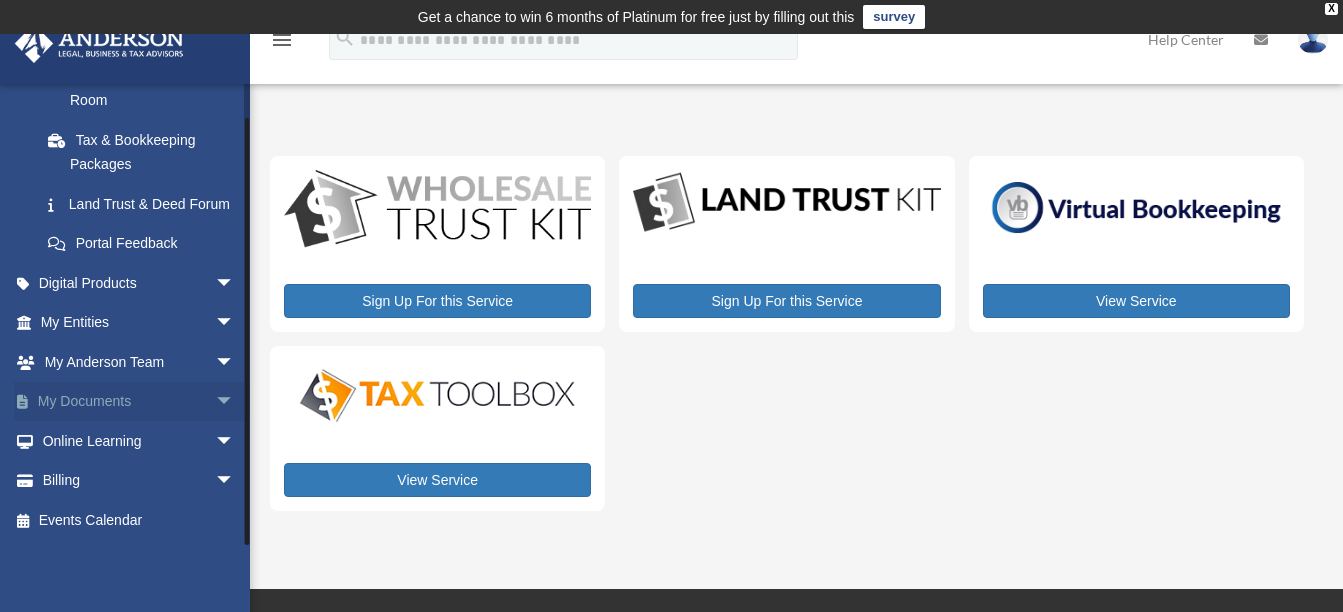 click on "My Documents arrow_drop_down" at bounding box center [139, 402] 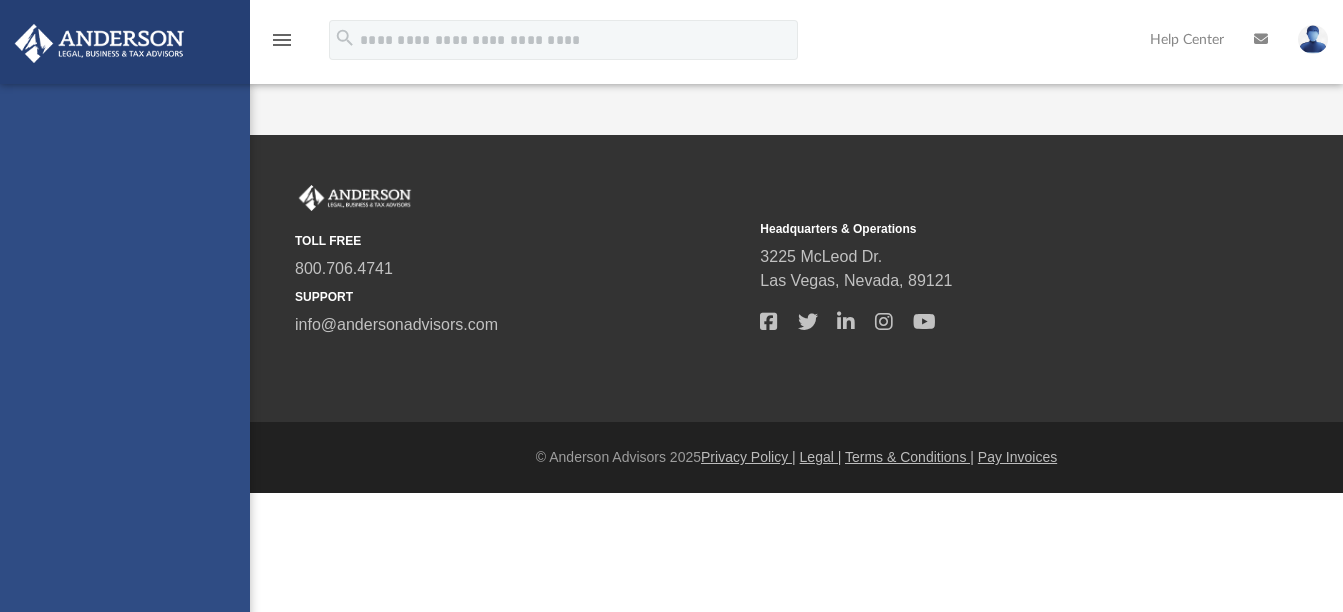 scroll, scrollTop: 0, scrollLeft: 0, axis: both 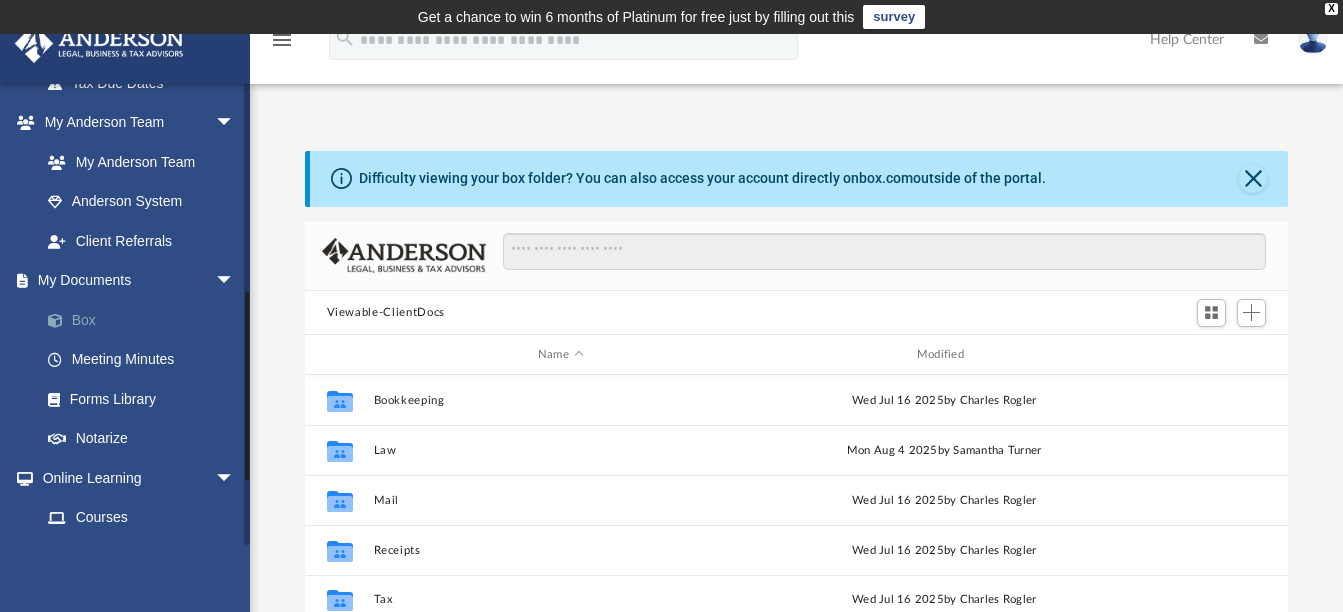 click on "Box" at bounding box center [146, 320] 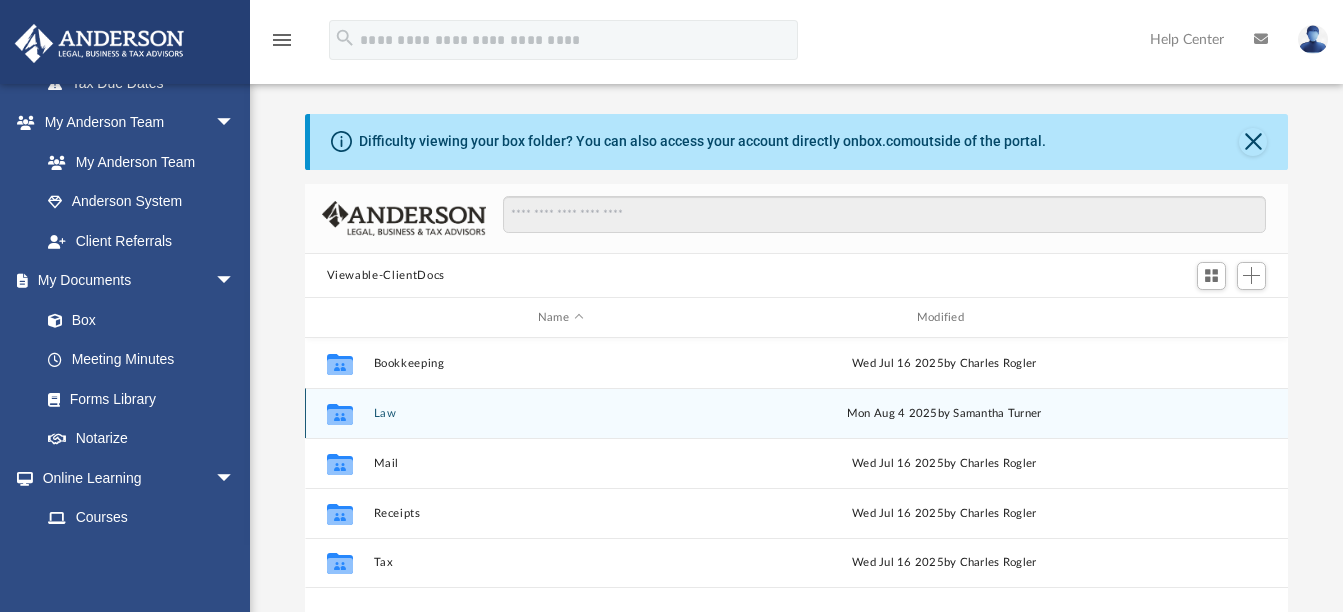 scroll, scrollTop: 100, scrollLeft: 0, axis: vertical 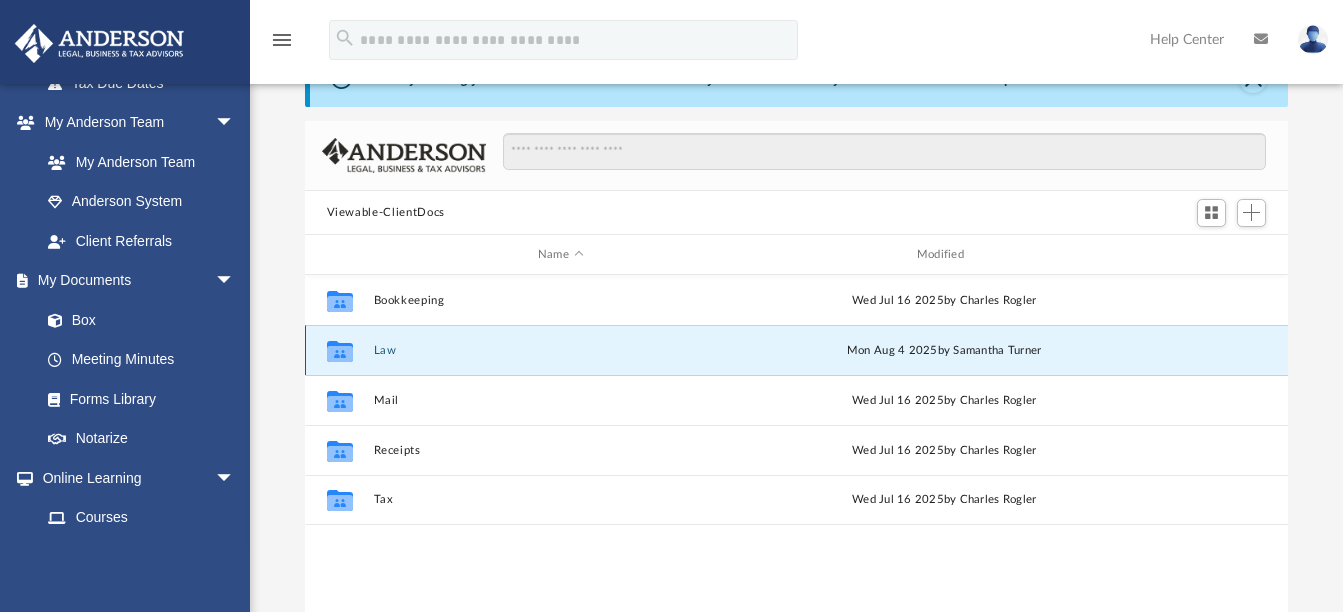 click on "Law" at bounding box center (560, 350) 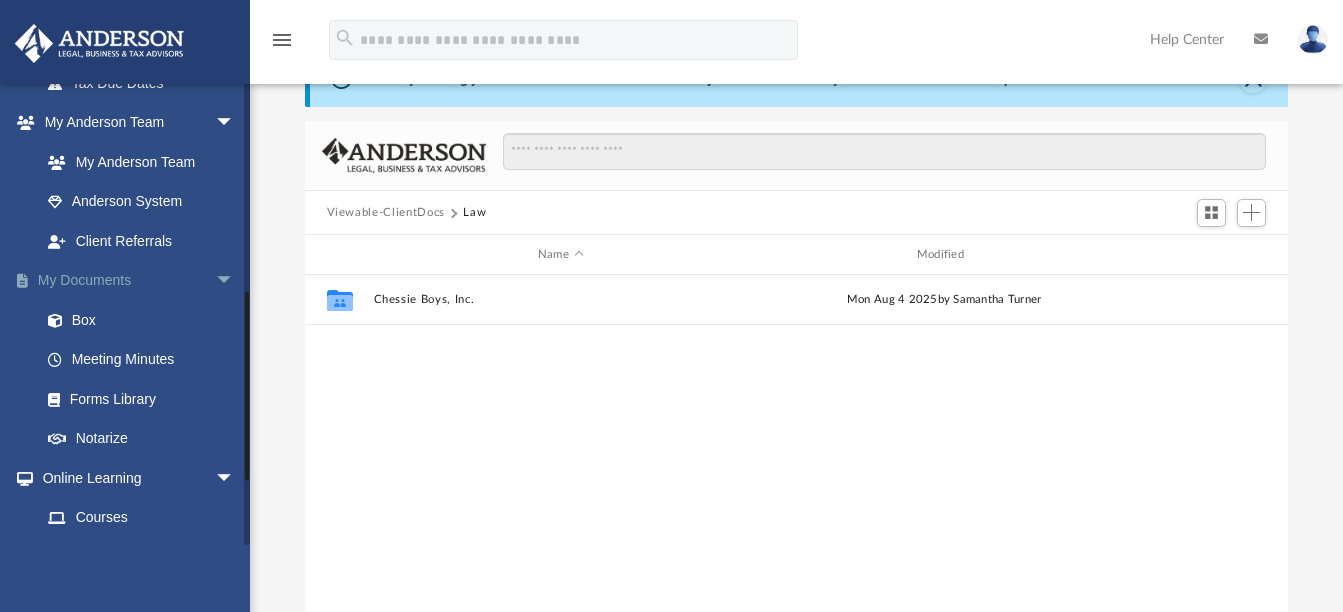 click on "arrow_drop_down" at bounding box center [235, 281] 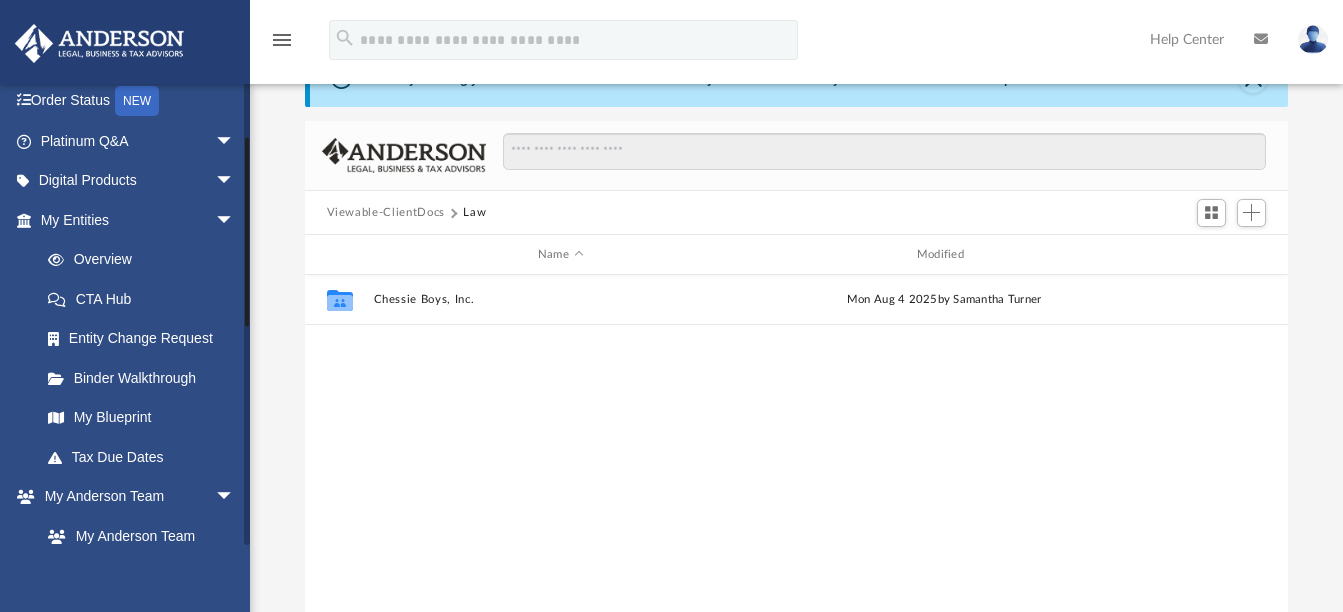 scroll, scrollTop: 97, scrollLeft: 0, axis: vertical 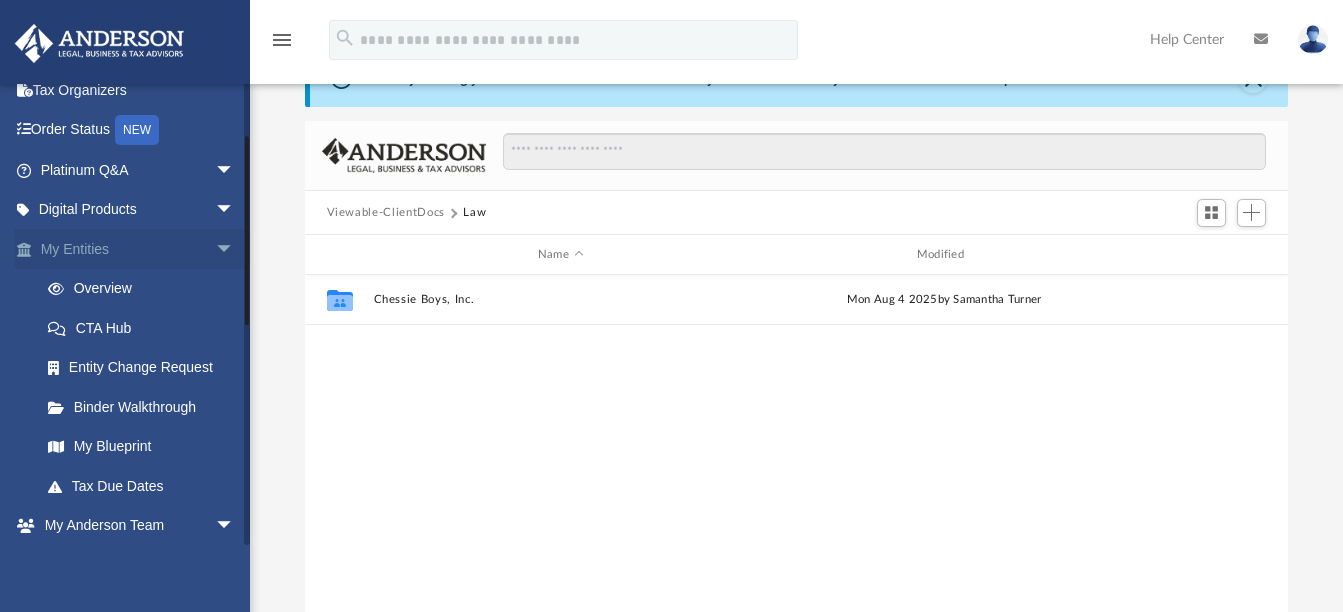 click on "arrow_drop_down" at bounding box center [235, 249] 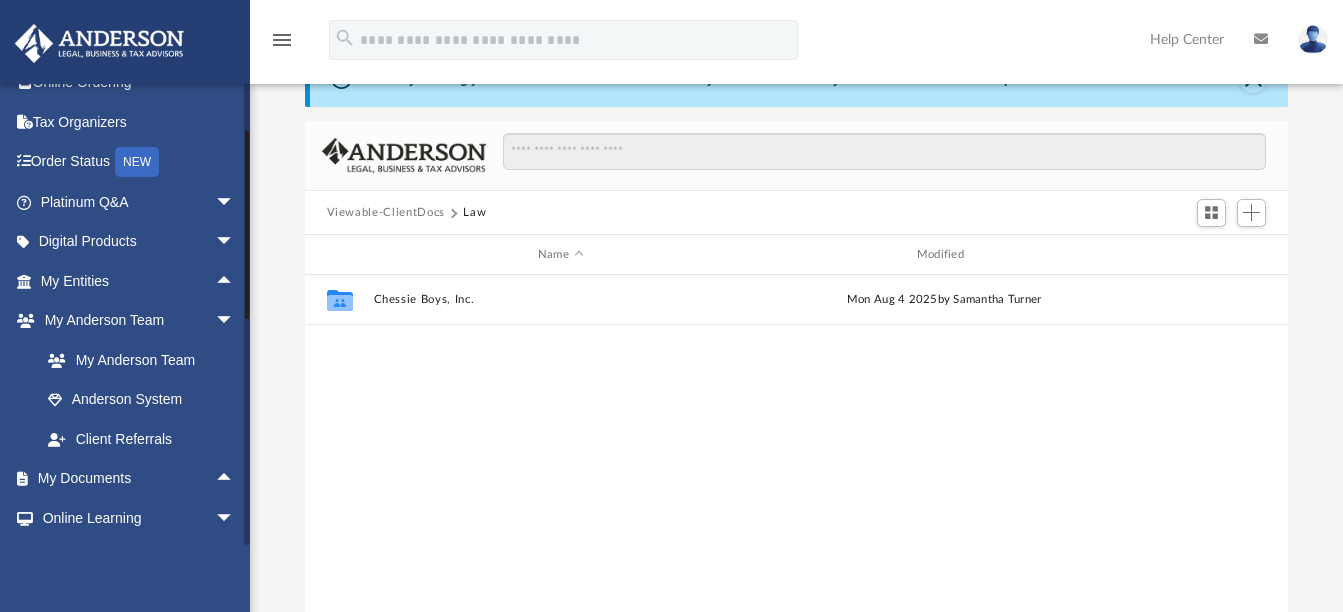 scroll, scrollTop: 0, scrollLeft: 0, axis: both 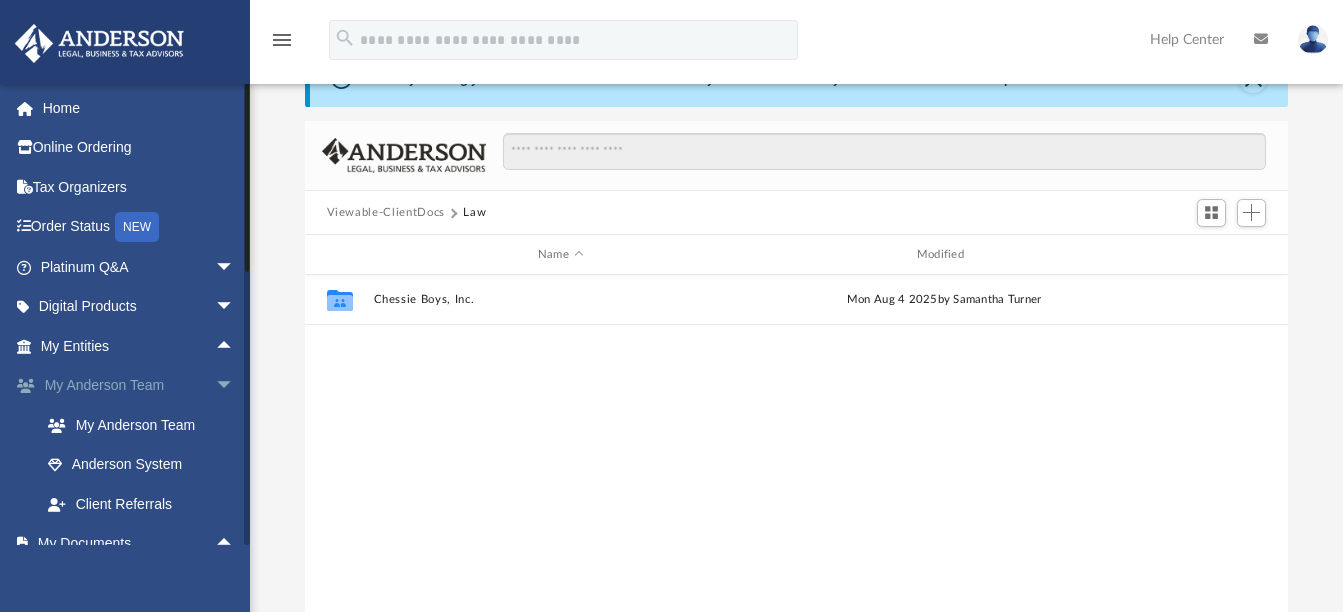 click on "My Anderson Team arrow_drop_down" at bounding box center (139, 386) 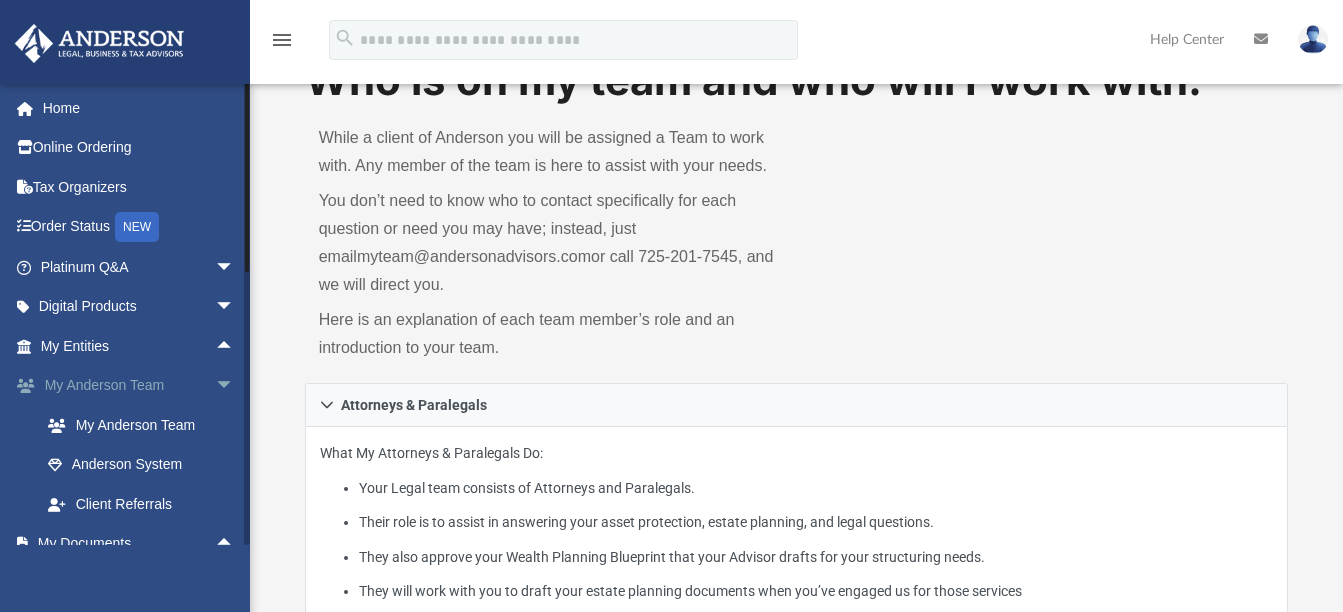 click on "arrow_drop_down" at bounding box center (235, 386) 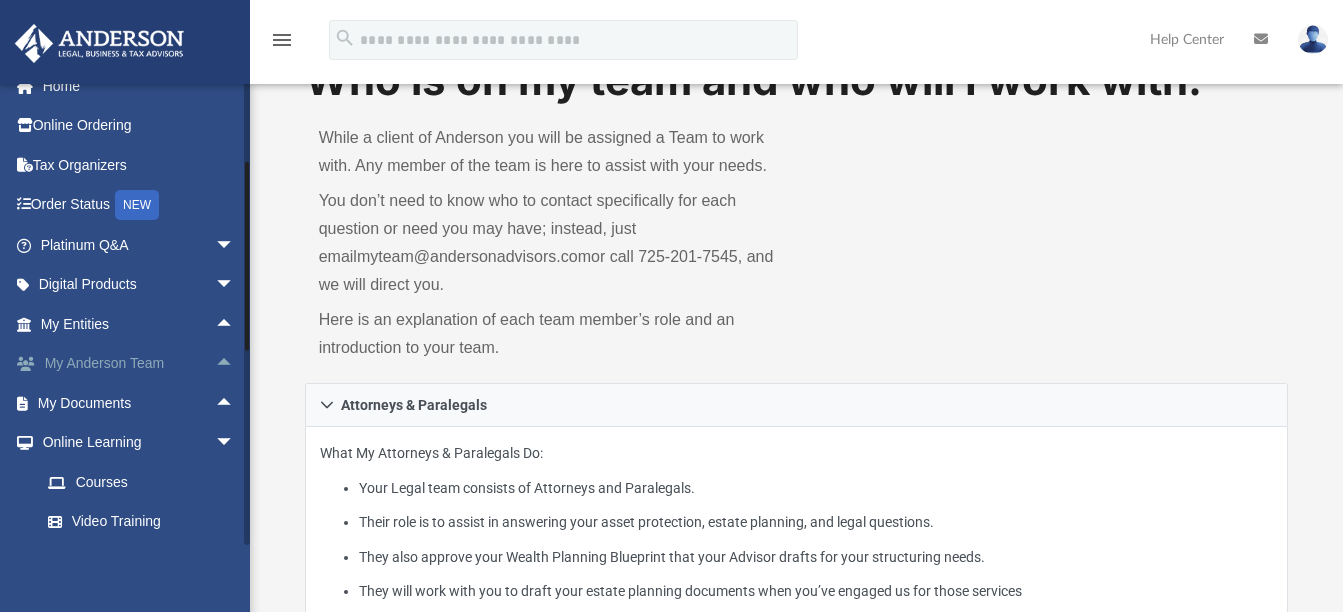 scroll, scrollTop: 0, scrollLeft: 0, axis: both 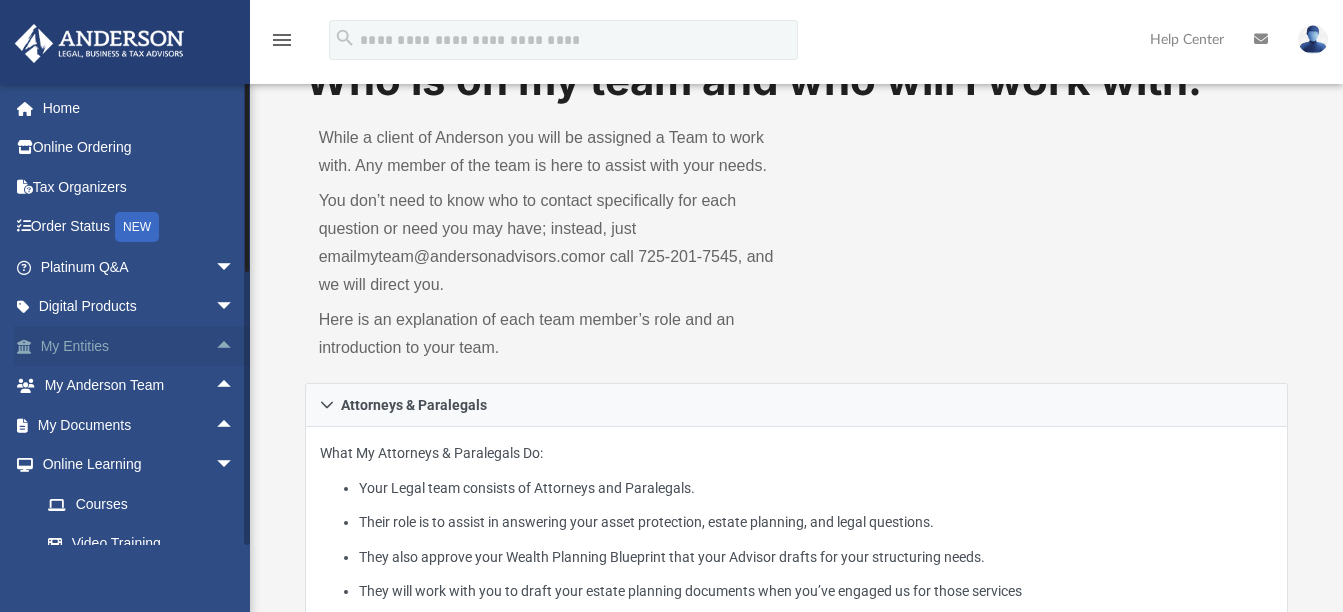 click on "arrow_drop_up" at bounding box center (235, 346) 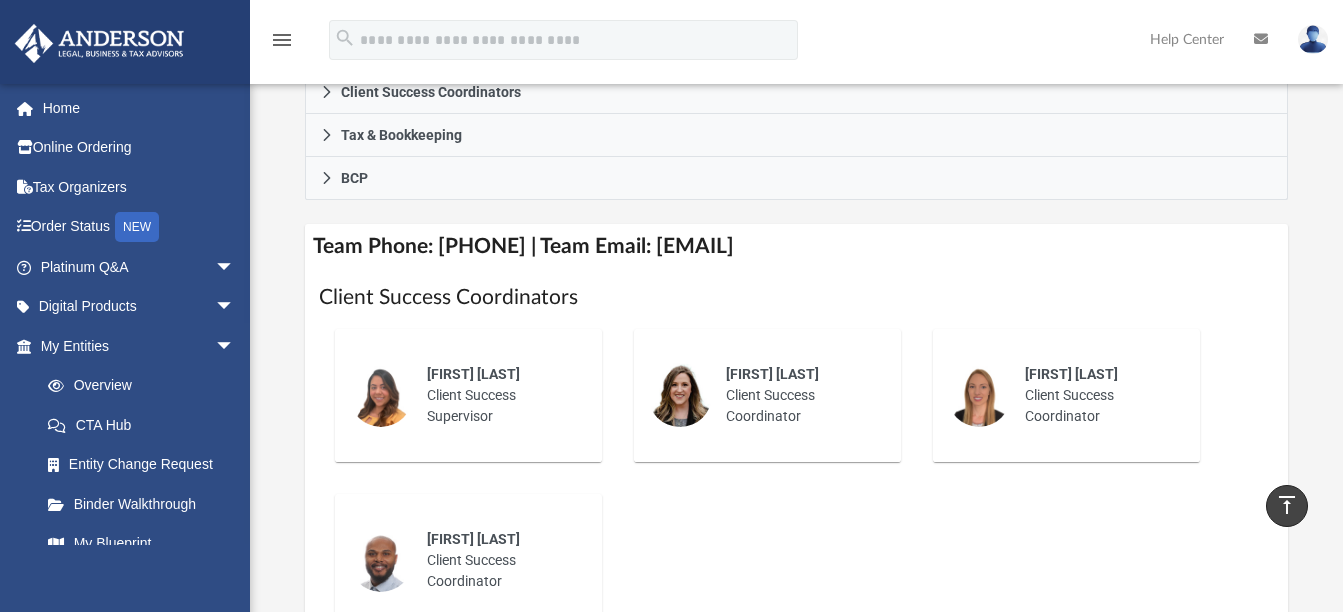 scroll, scrollTop: 700, scrollLeft: 0, axis: vertical 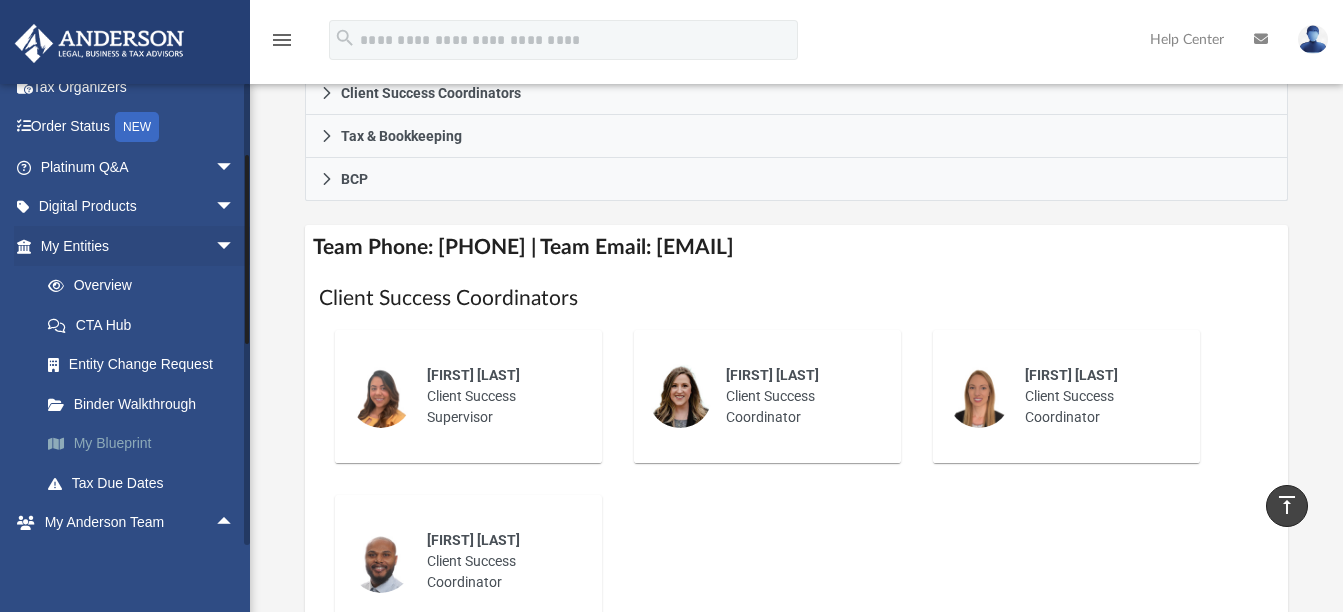 click on "My Blueprint" at bounding box center (146, 444) 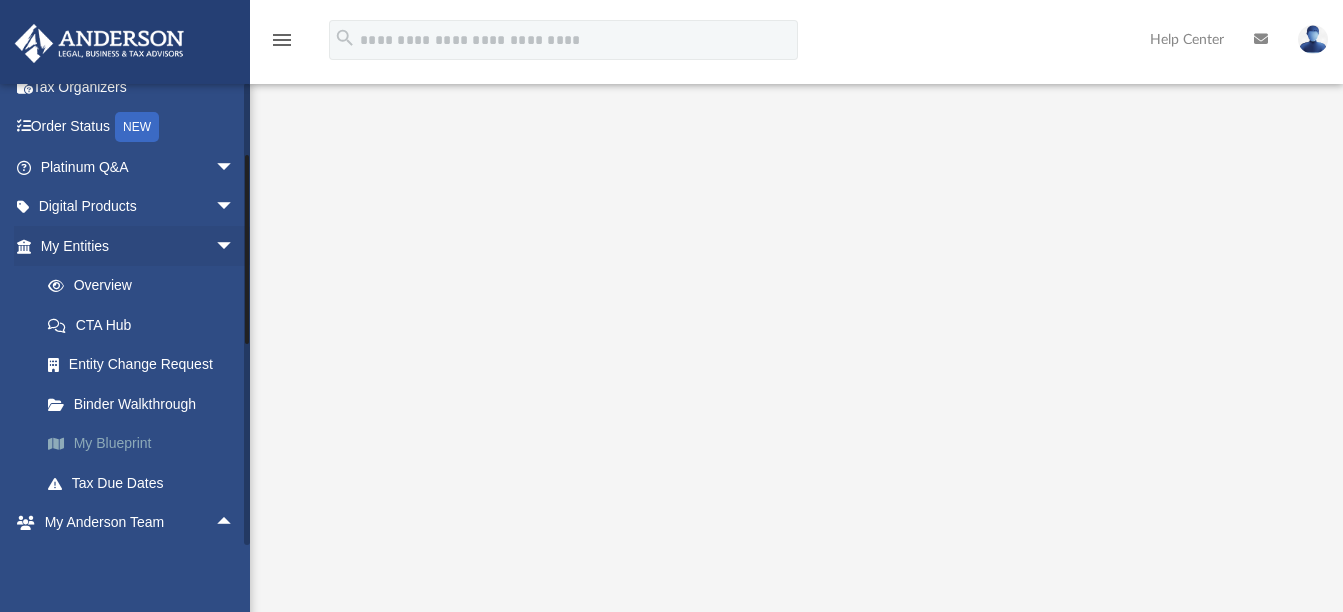 scroll, scrollTop: 700, scrollLeft: 0, axis: vertical 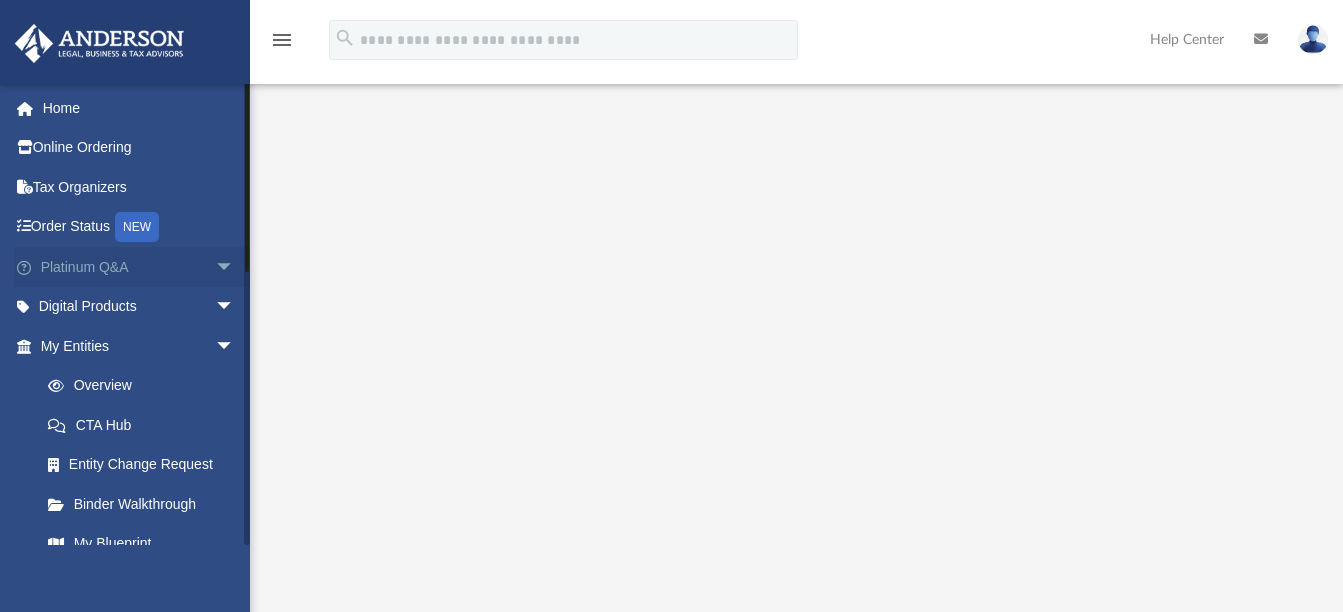 click on "arrow_drop_down" at bounding box center [235, 267] 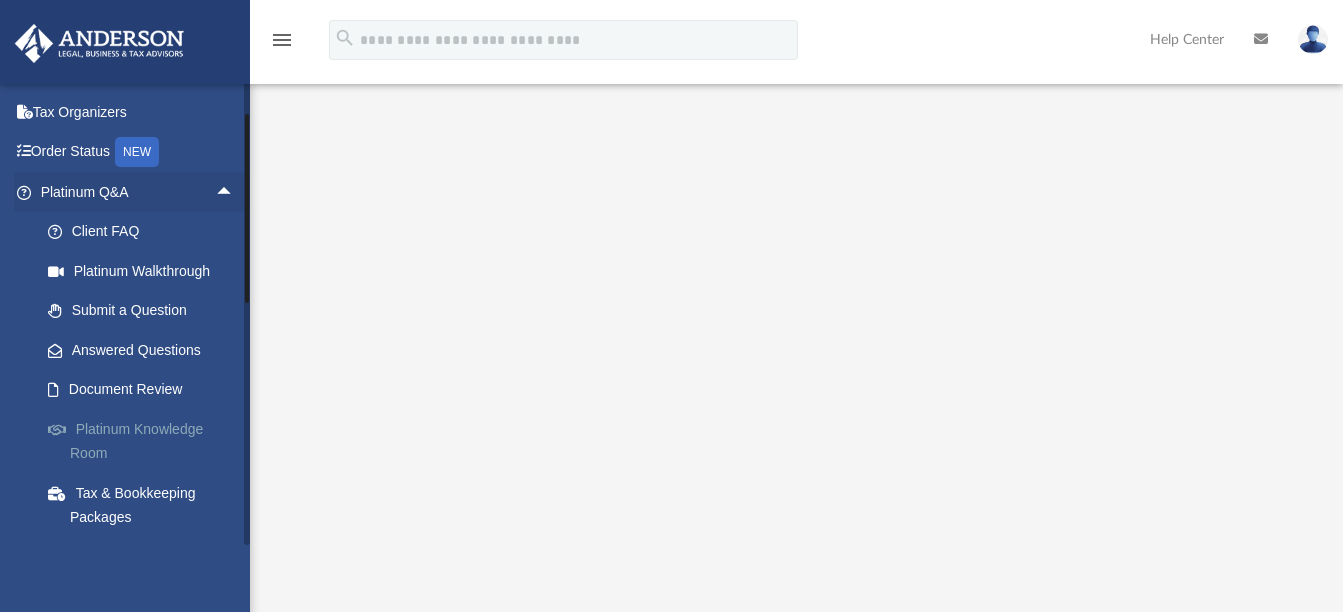 scroll, scrollTop: 200, scrollLeft: 0, axis: vertical 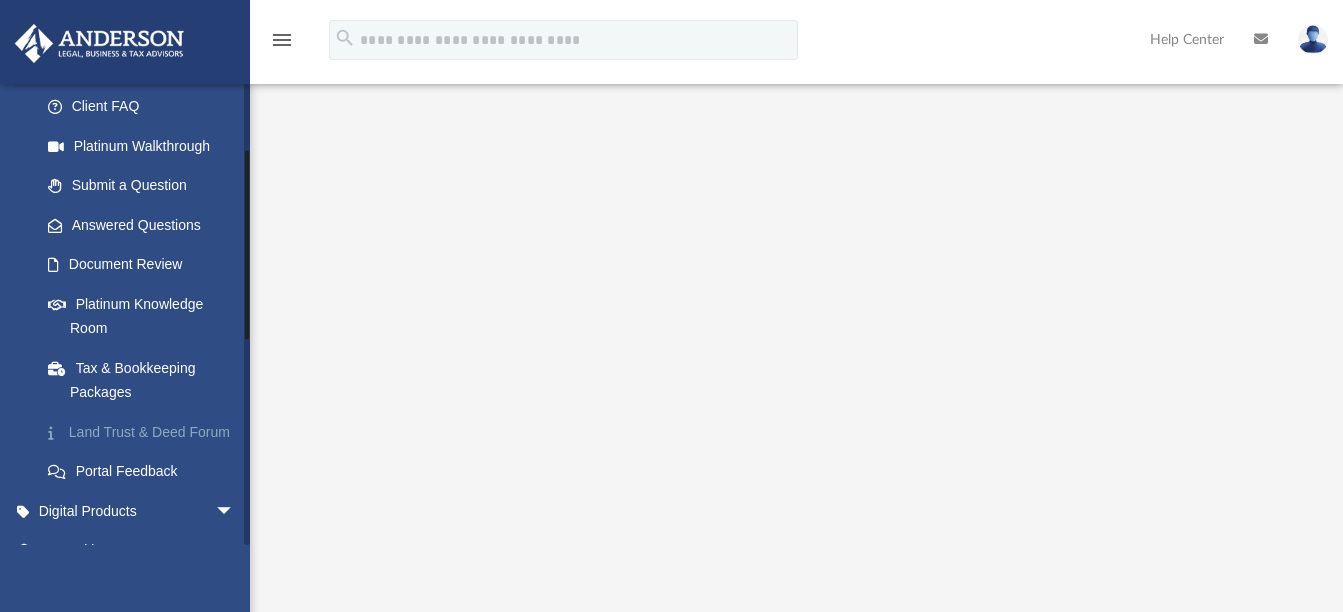 click on "Land Trust & Deed Forum" at bounding box center [146, 432] 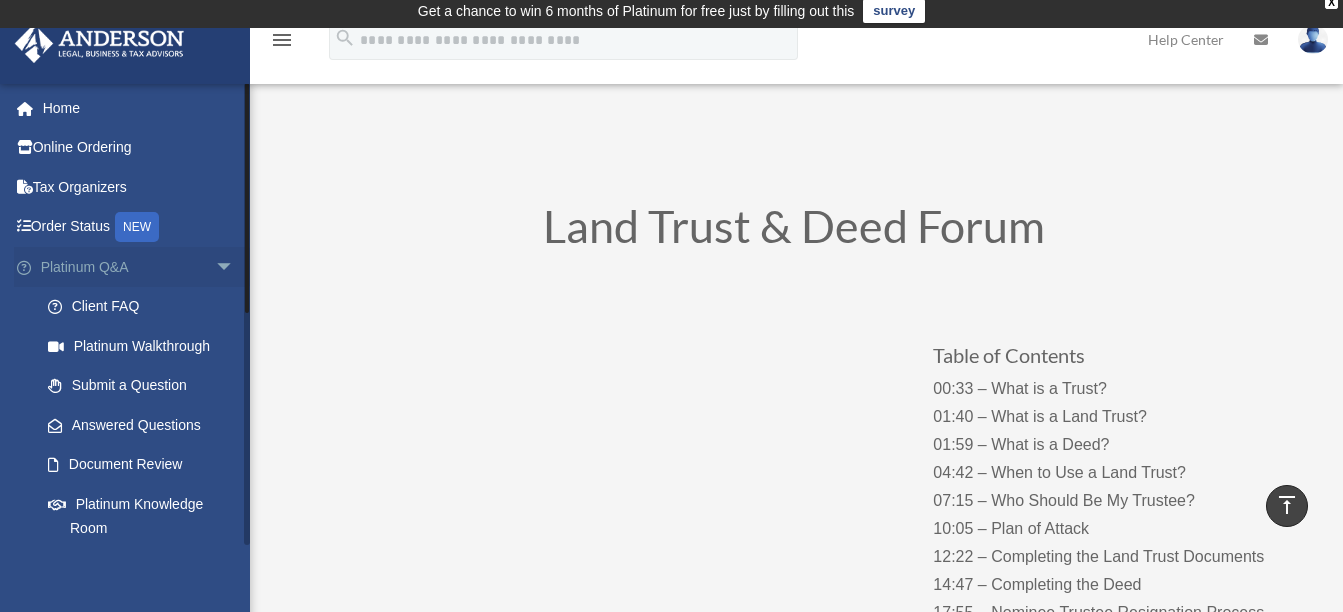 scroll, scrollTop: 0, scrollLeft: 0, axis: both 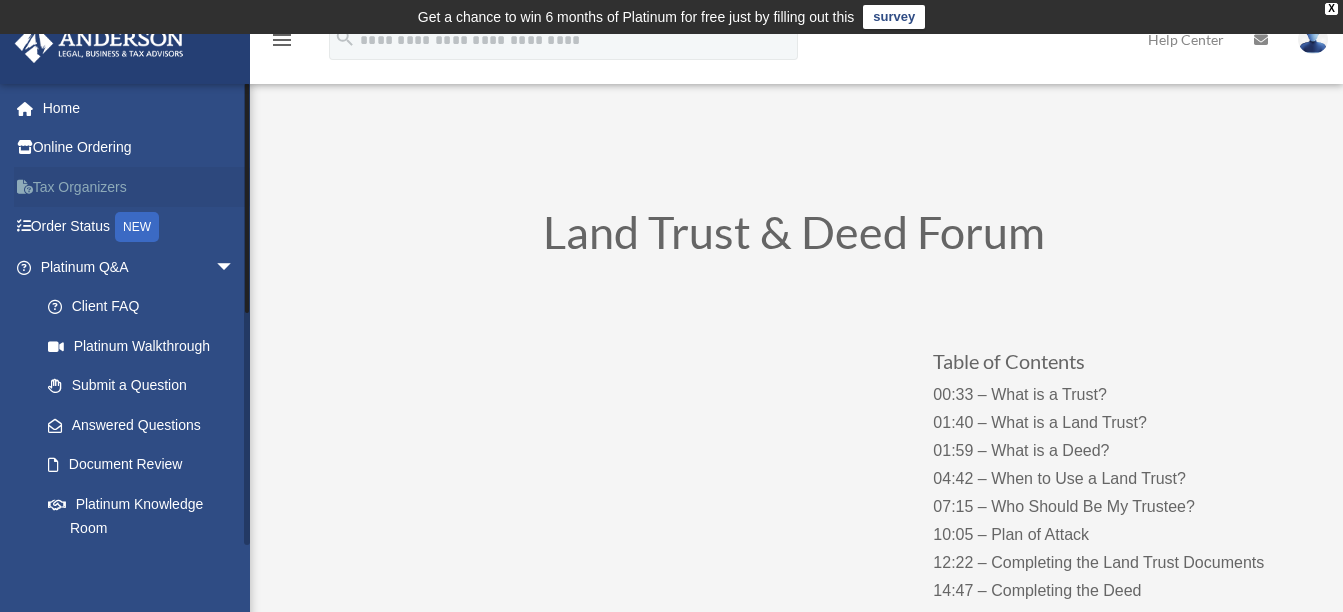 click on "Tax Organizers" at bounding box center (139, 187) 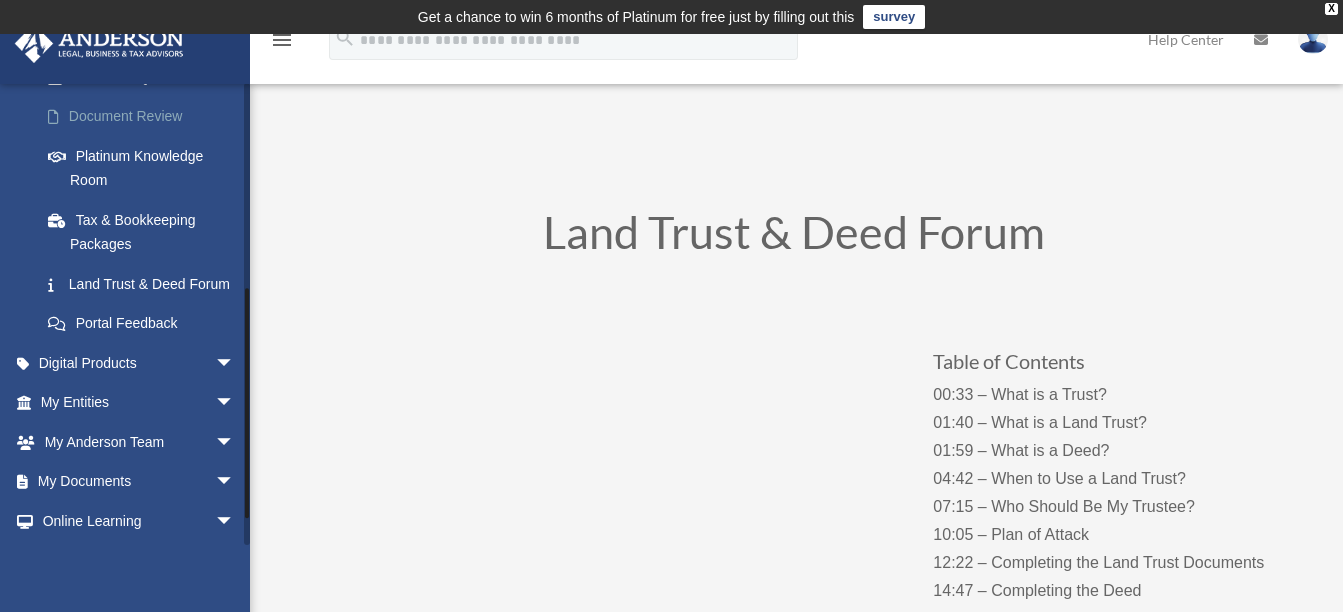 scroll, scrollTop: 400, scrollLeft: 0, axis: vertical 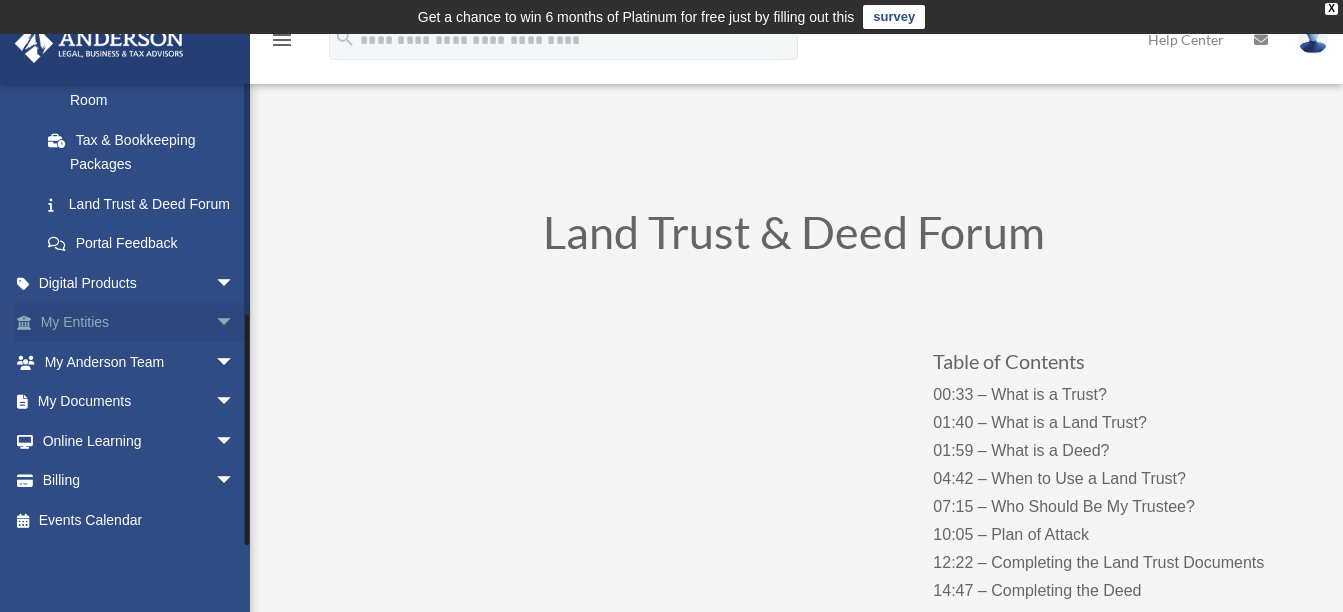 click on "arrow_drop_down" at bounding box center [235, 323] 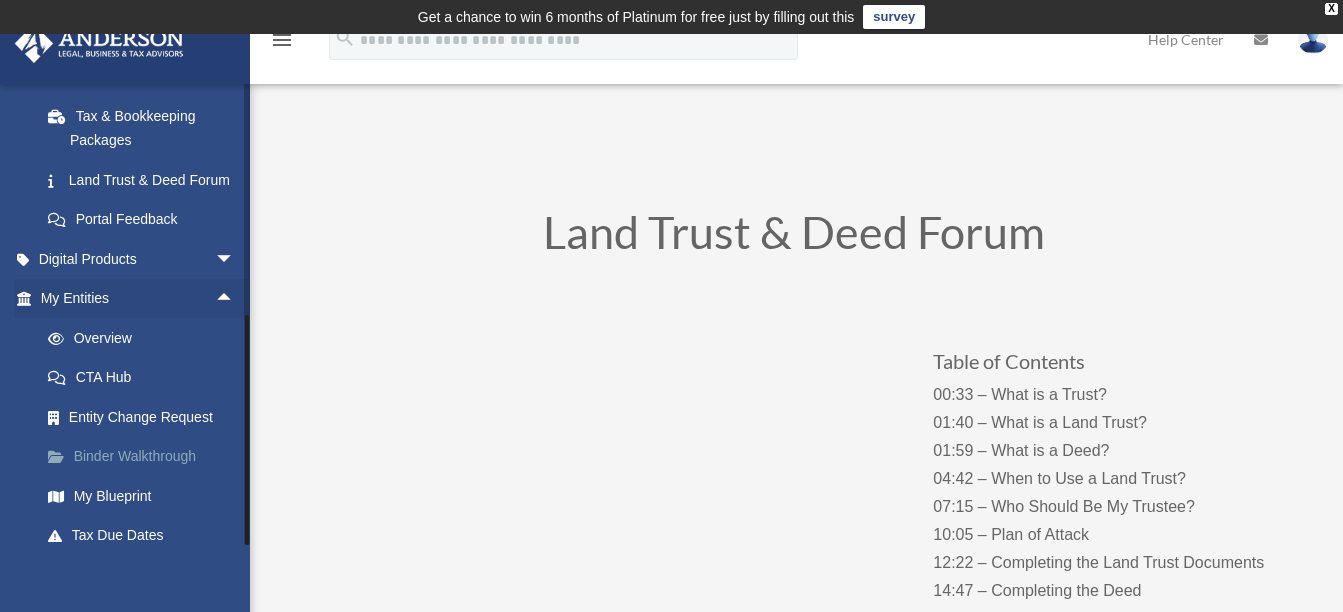 click on "Binder Walkthrough" at bounding box center [146, 457] 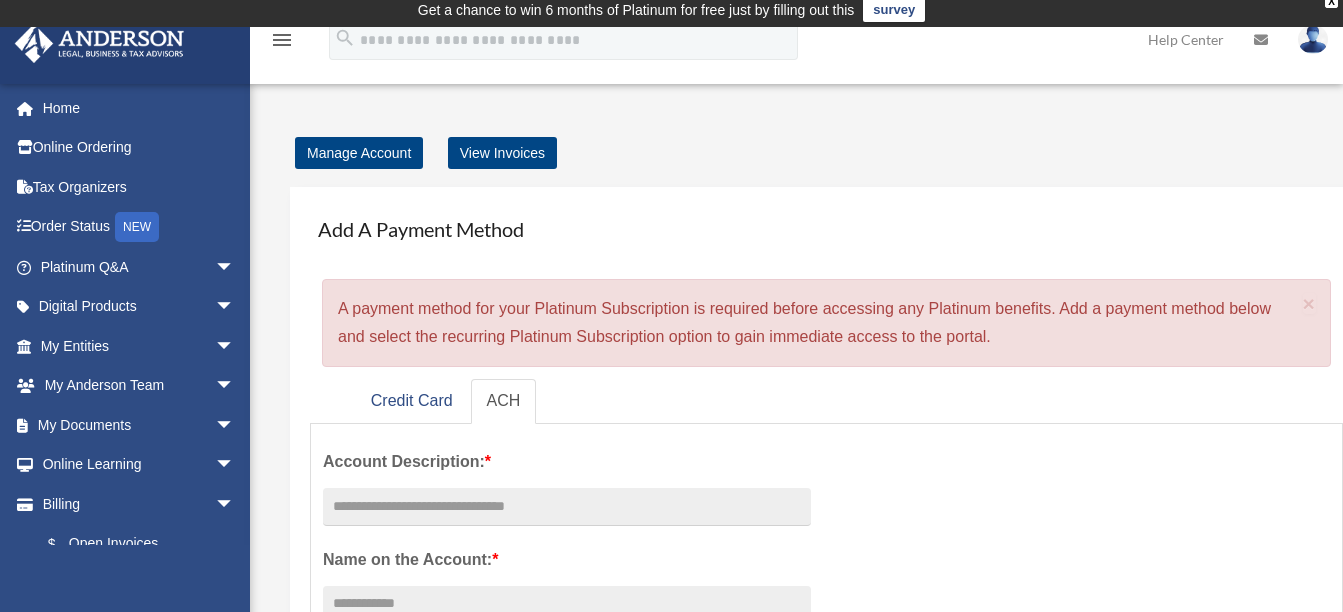 scroll, scrollTop: 0, scrollLeft: 0, axis: both 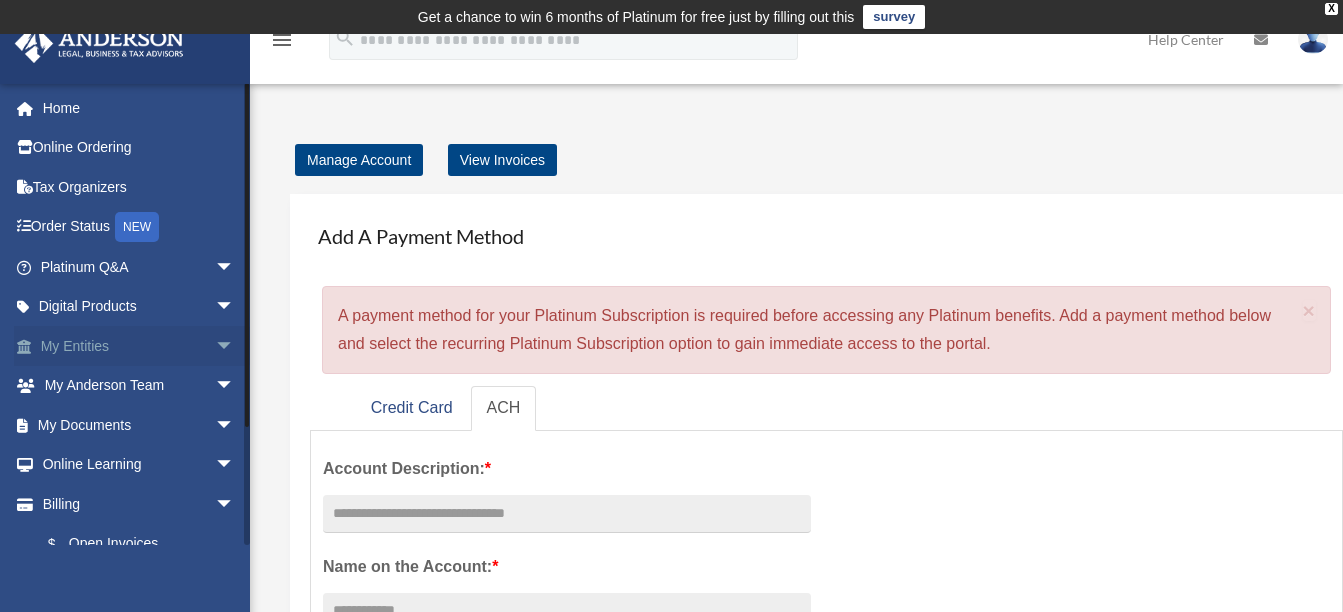 click on "arrow_drop_down" at bounding box center (235, 346) 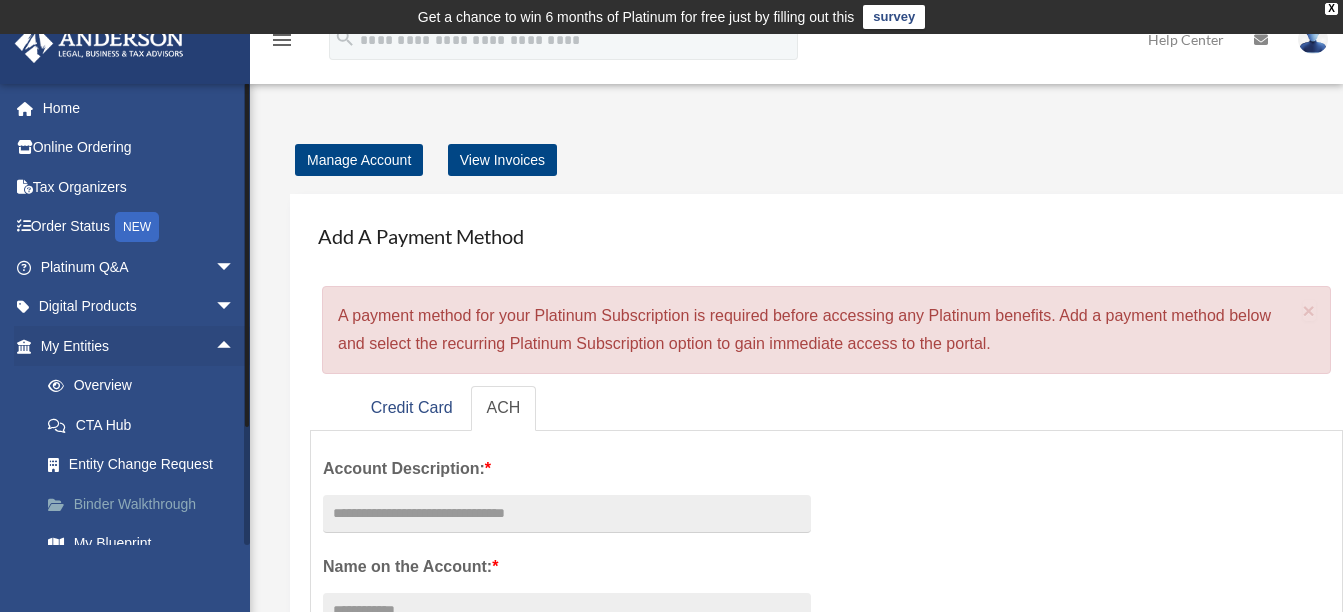 click on "Binder Walkthrough" at bounding box center [146, 504] 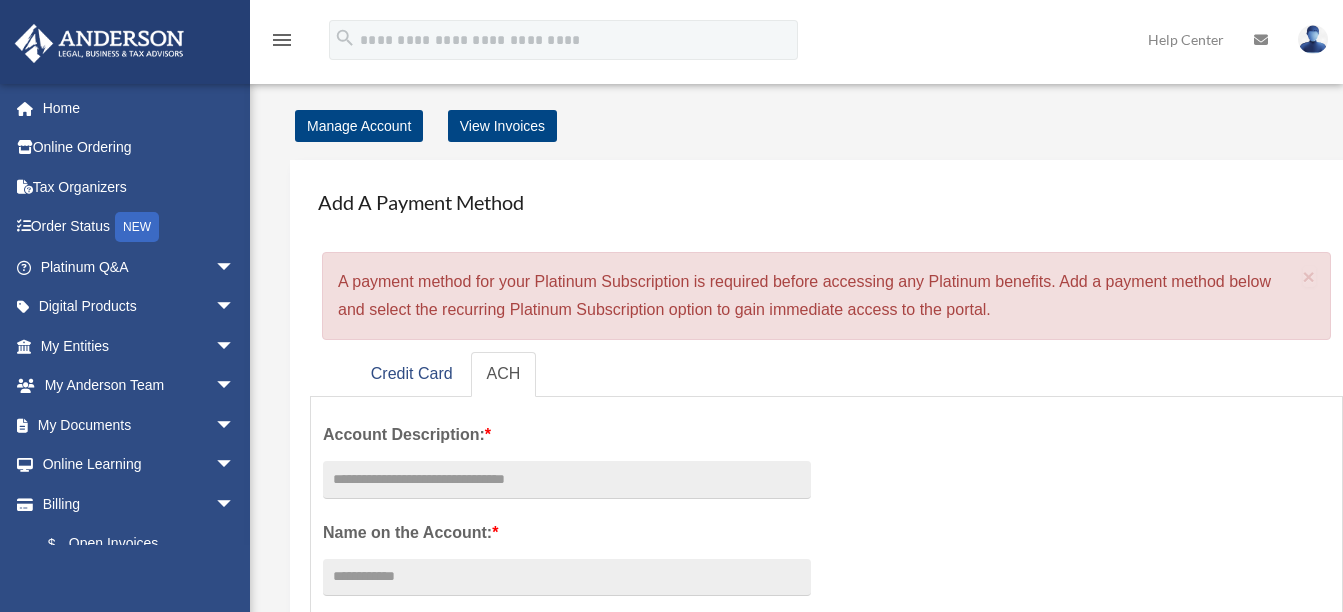 scroll, scrollTop: 0, scrollLeft: 0, axis: both 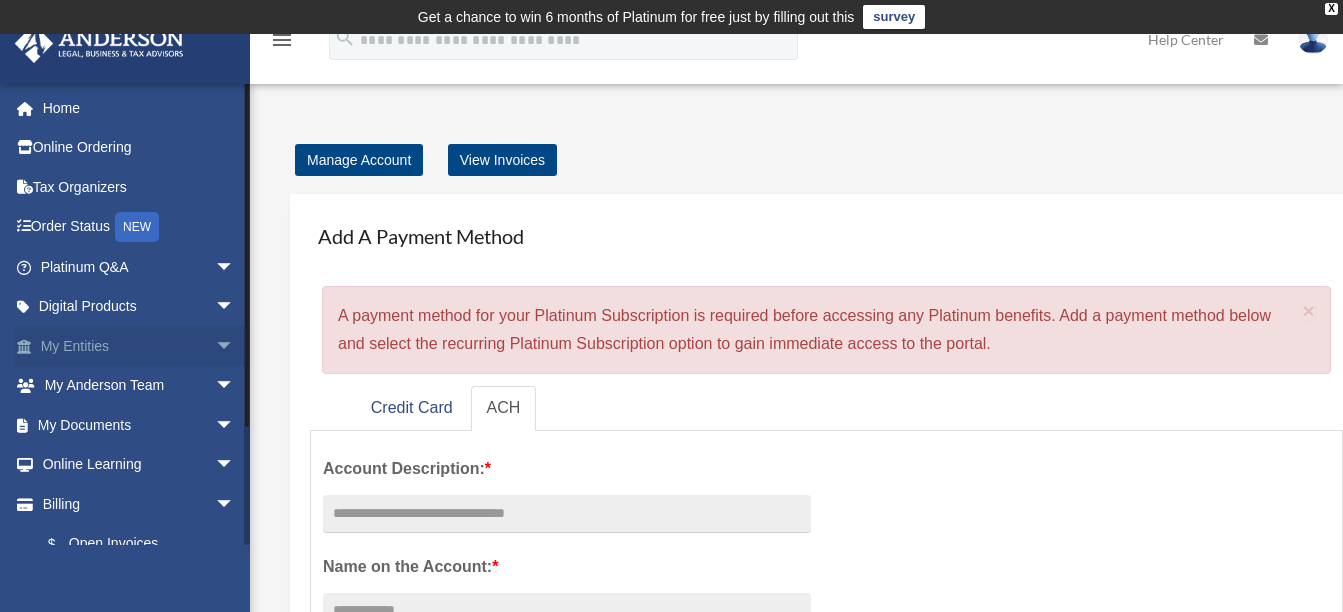 click on "My Entities arrow_drop_down" at bounding box center [139, 346] 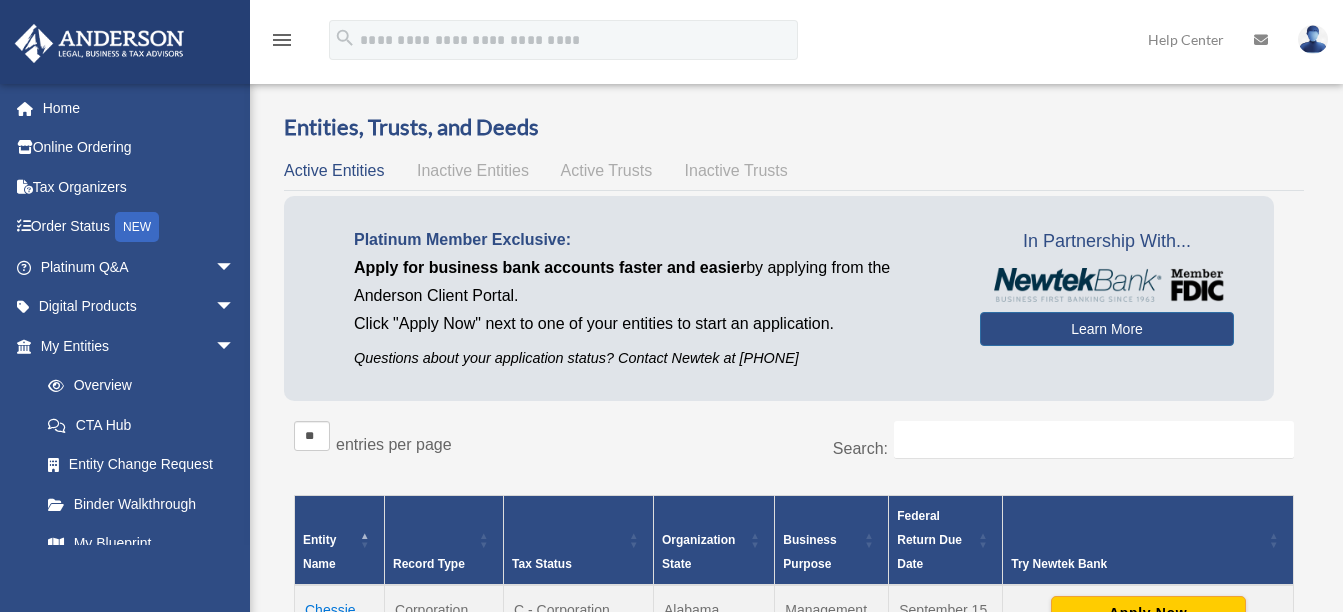 scroll, scrollTop: 0, scrollLeft: 0, axis: both 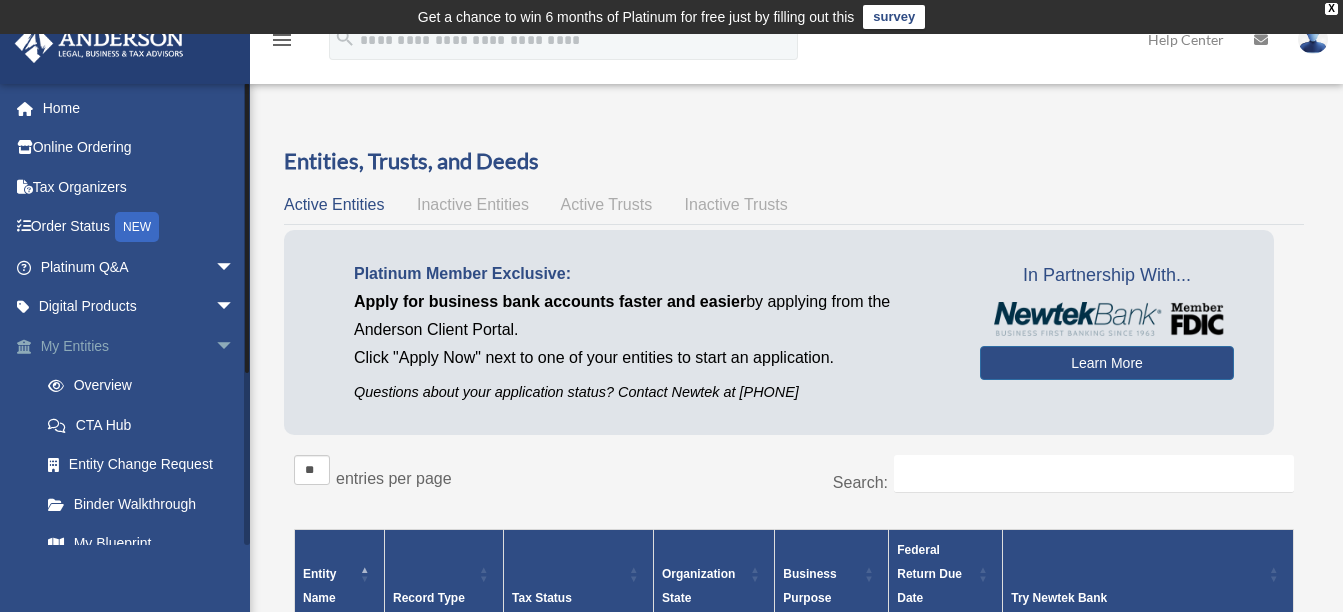 click on "arrow_drop_down" at bounding box center (235, 346) 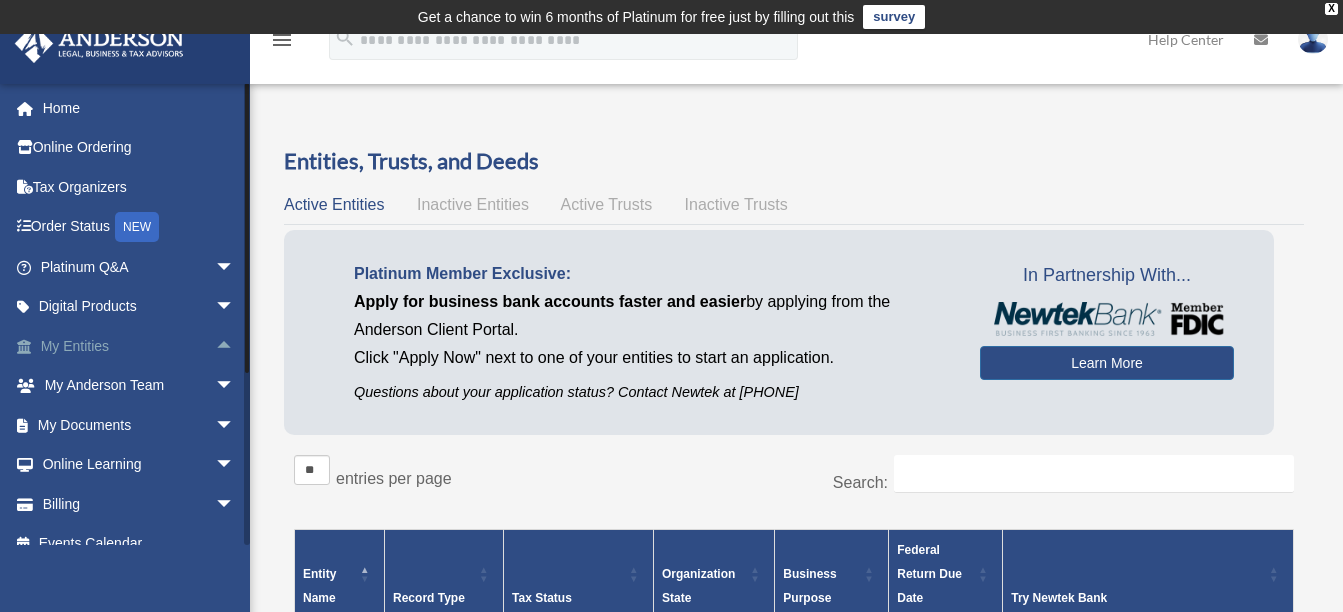 click on "arrow_drop_up" at bounding box center [235, 346] 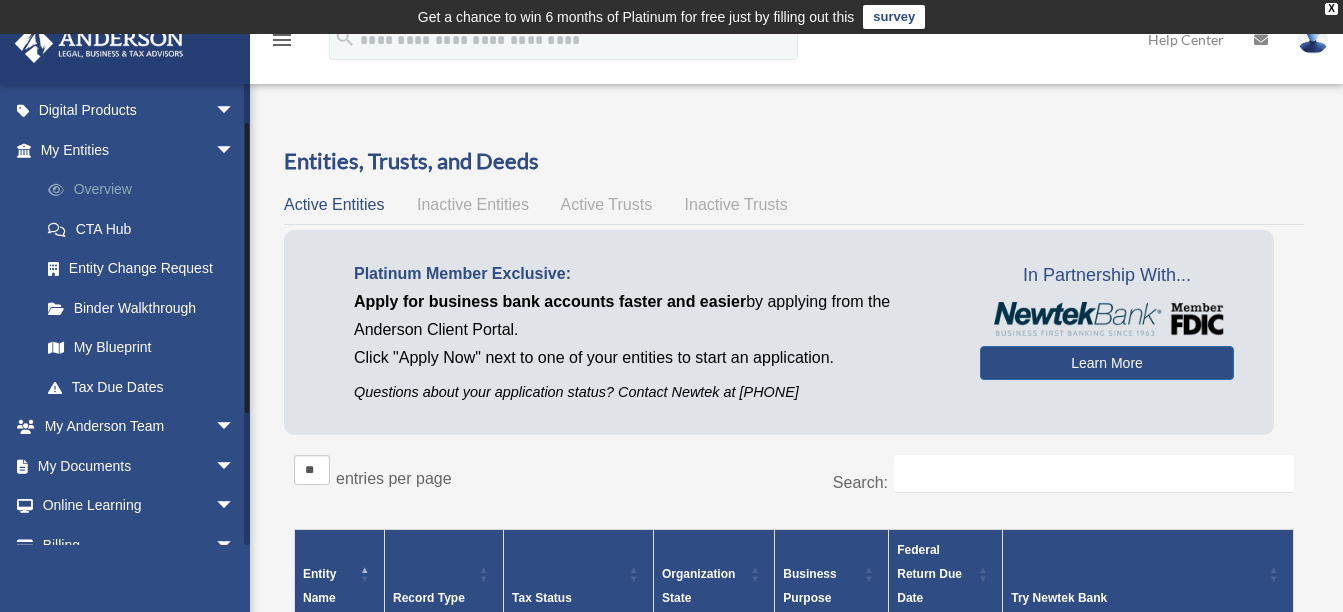 scroll, scrollTop: 200, scrollLeft: 0, axis: vertical 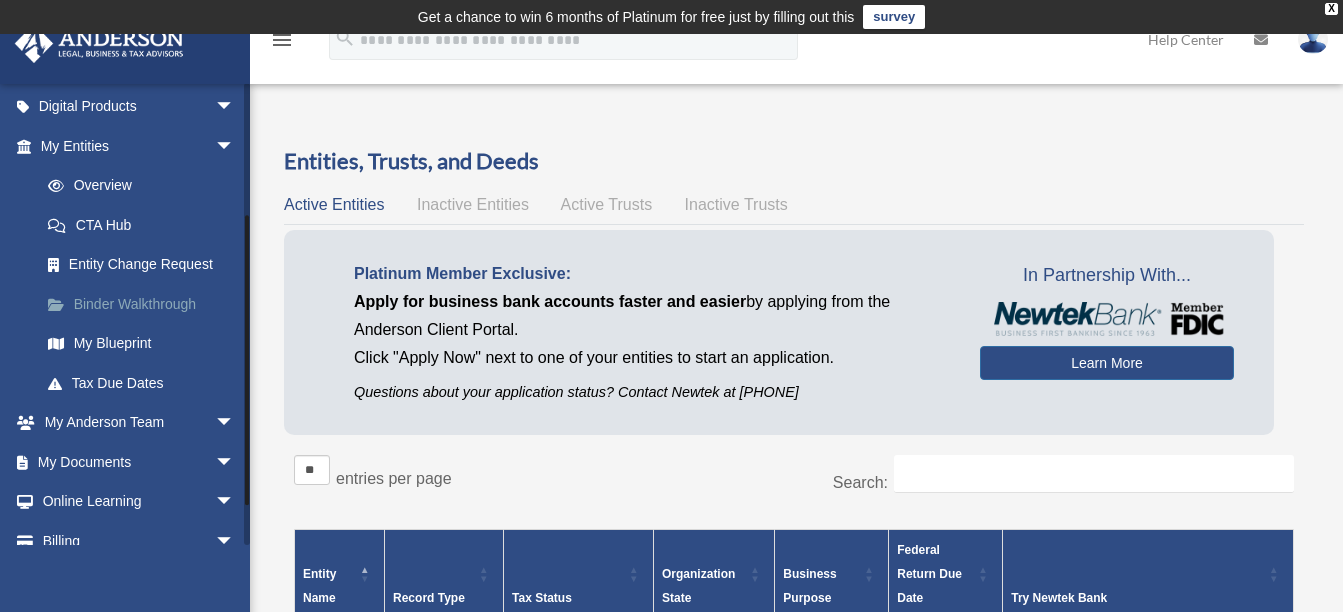 click on "Binder Walkthrough" at bounding box center [146, 304] 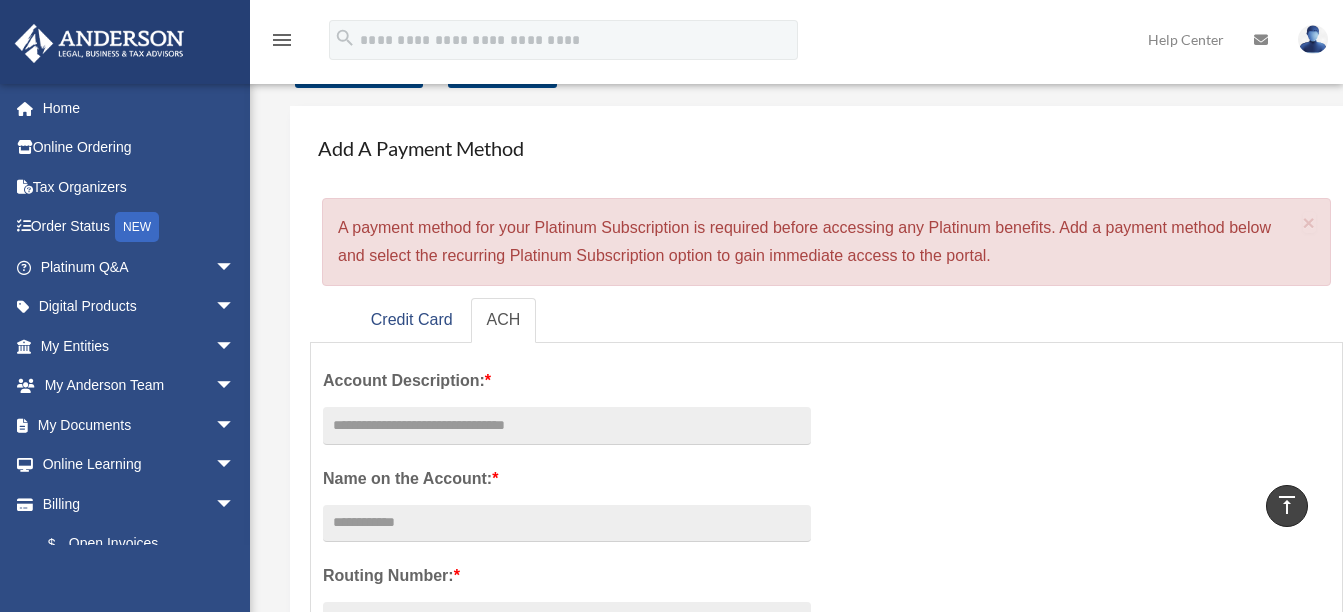 scroll, scrollTop: 0, scrollLeft: 0, axis: both 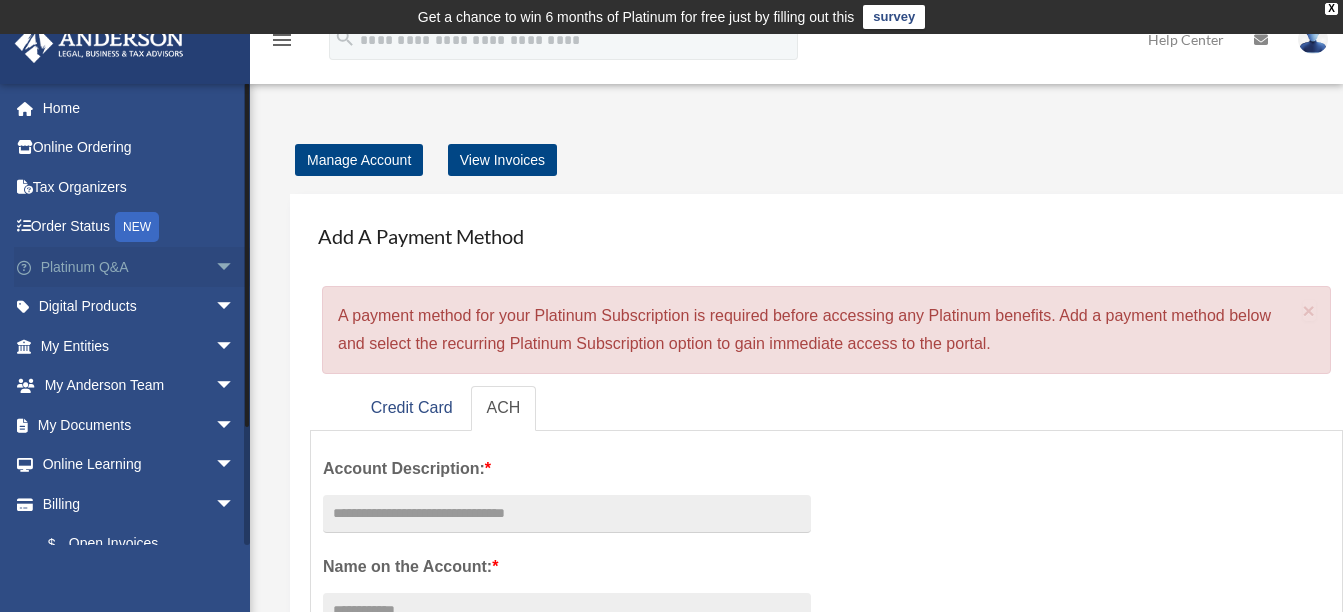 click on "arrow_drop_down" at bounding box center [235, 267] 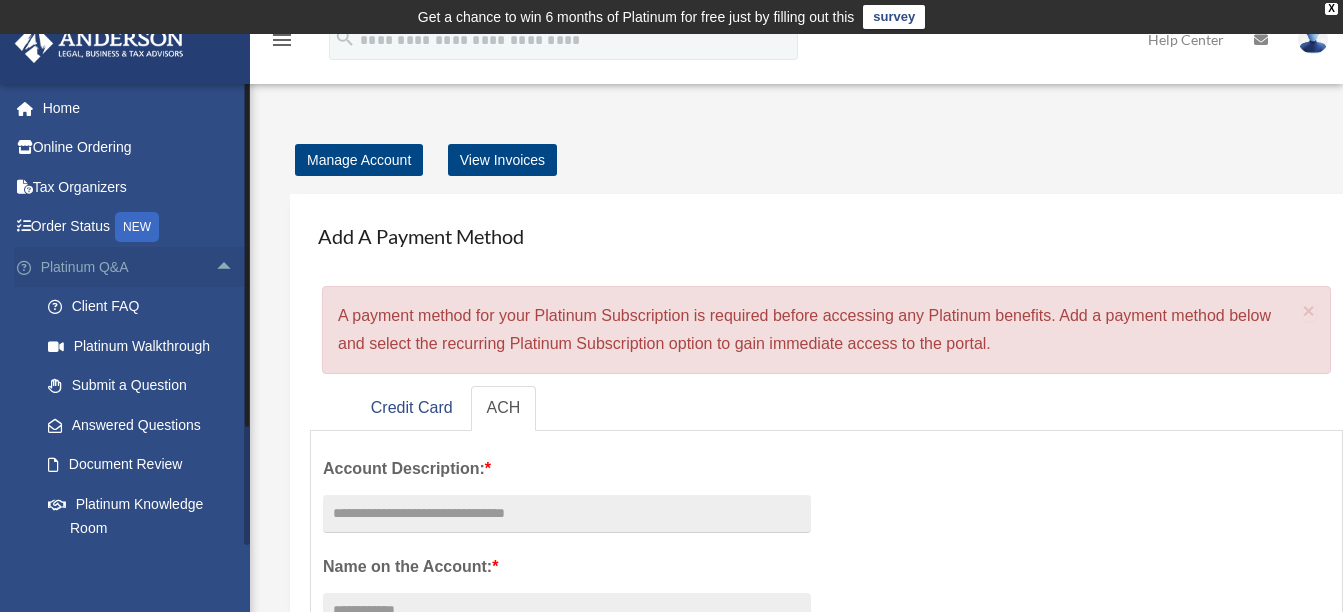 click on "Platinum Q&A arrow_drop_up" at bounding box center [139, 267] 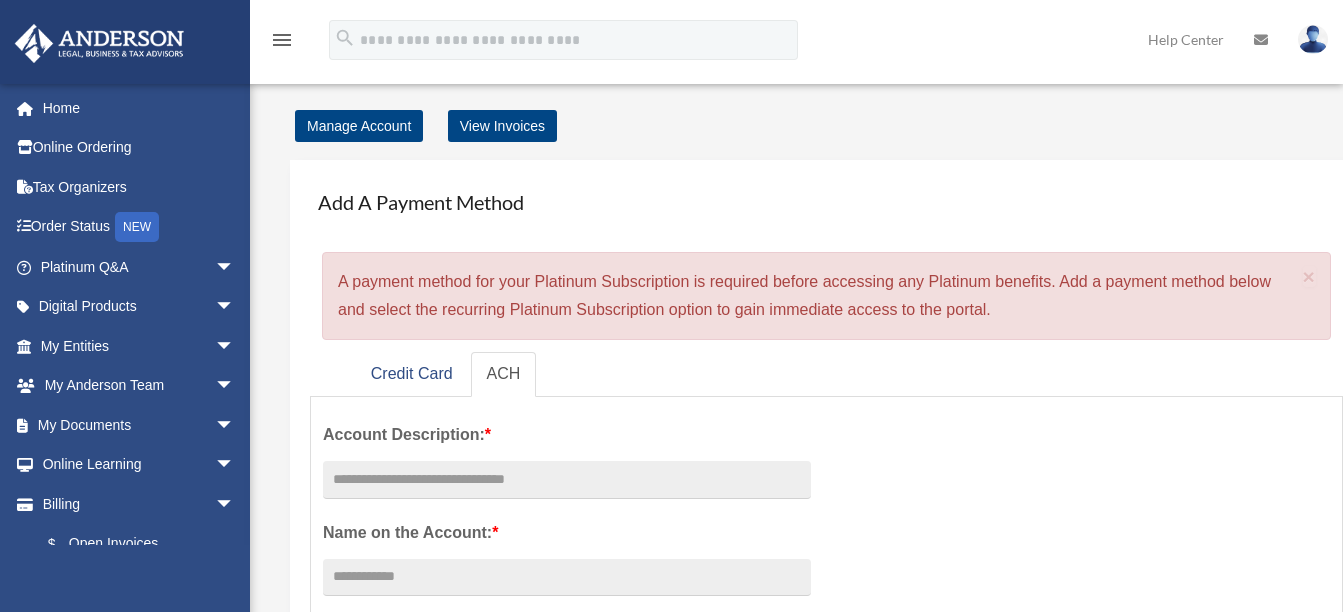 scroll, scrollTop: 0, scrollLeft: 0, axis: both 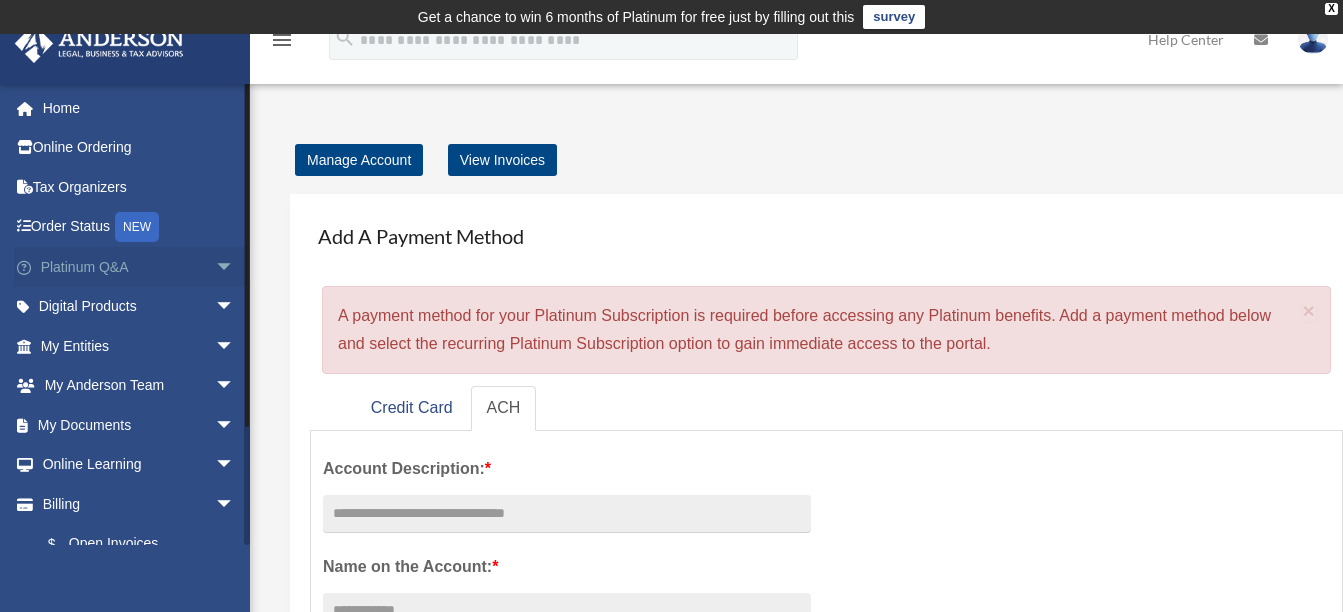 click on "Platinum Q&A arrow_drop_down" at bounding box center [139, 267] 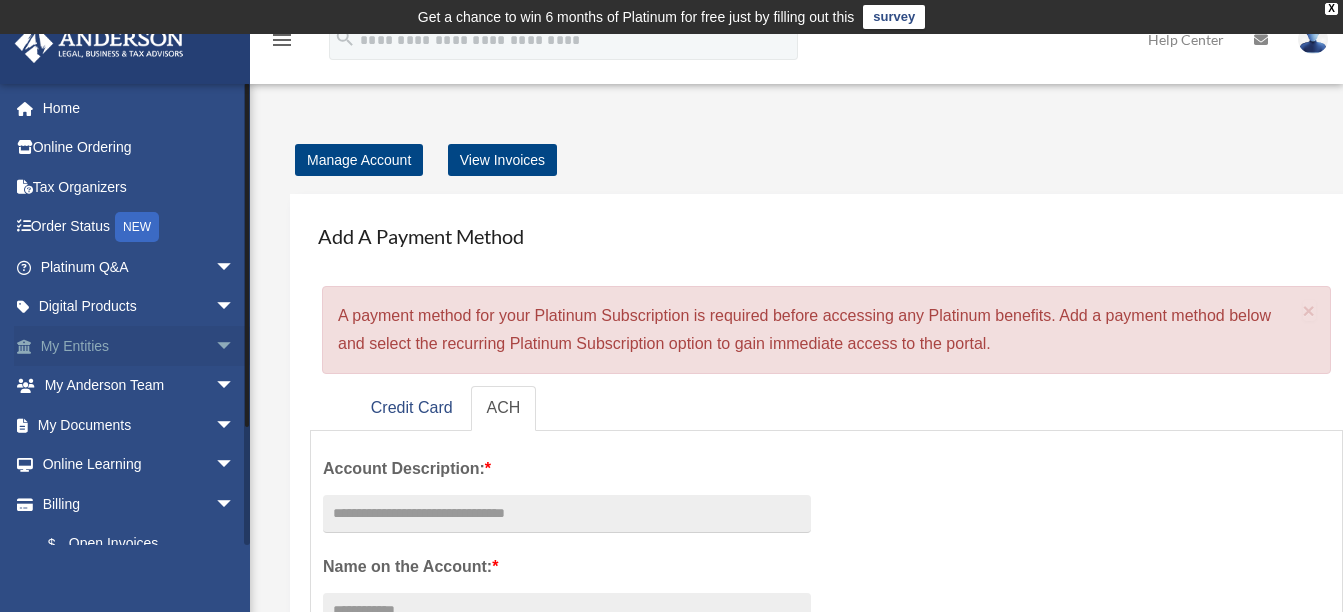 click on "arrow_drop_down" at bounding box center (235, 346) 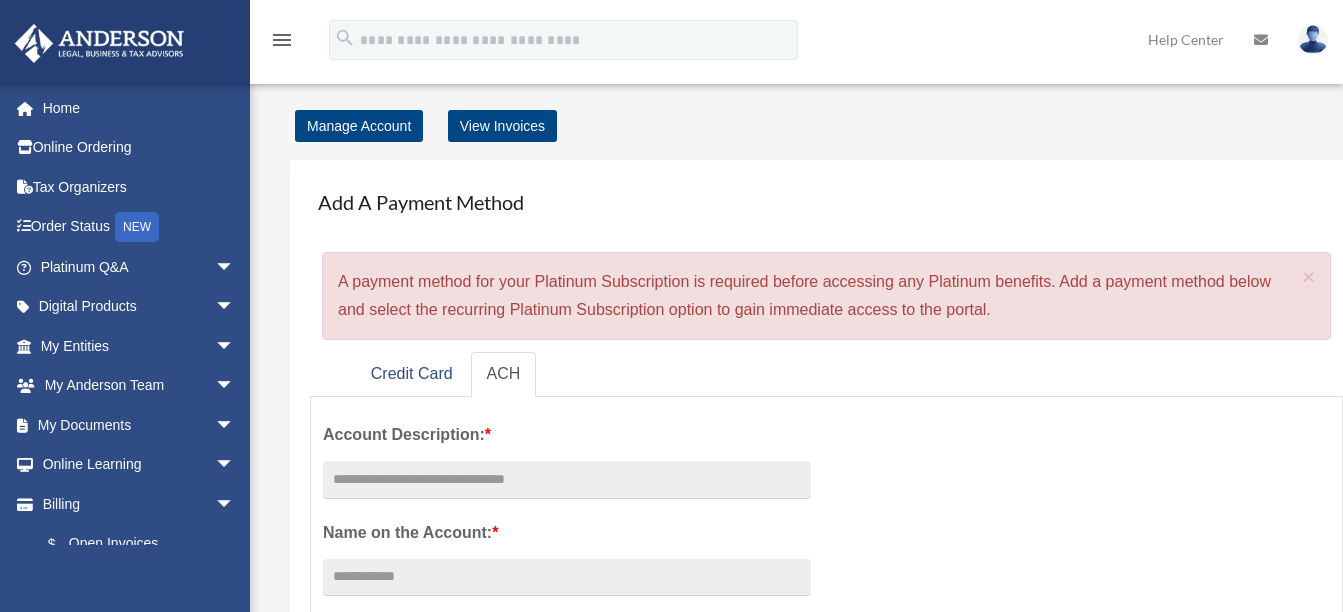 scroll, scrollTop: 0, scrollLeft: 0, axis: both 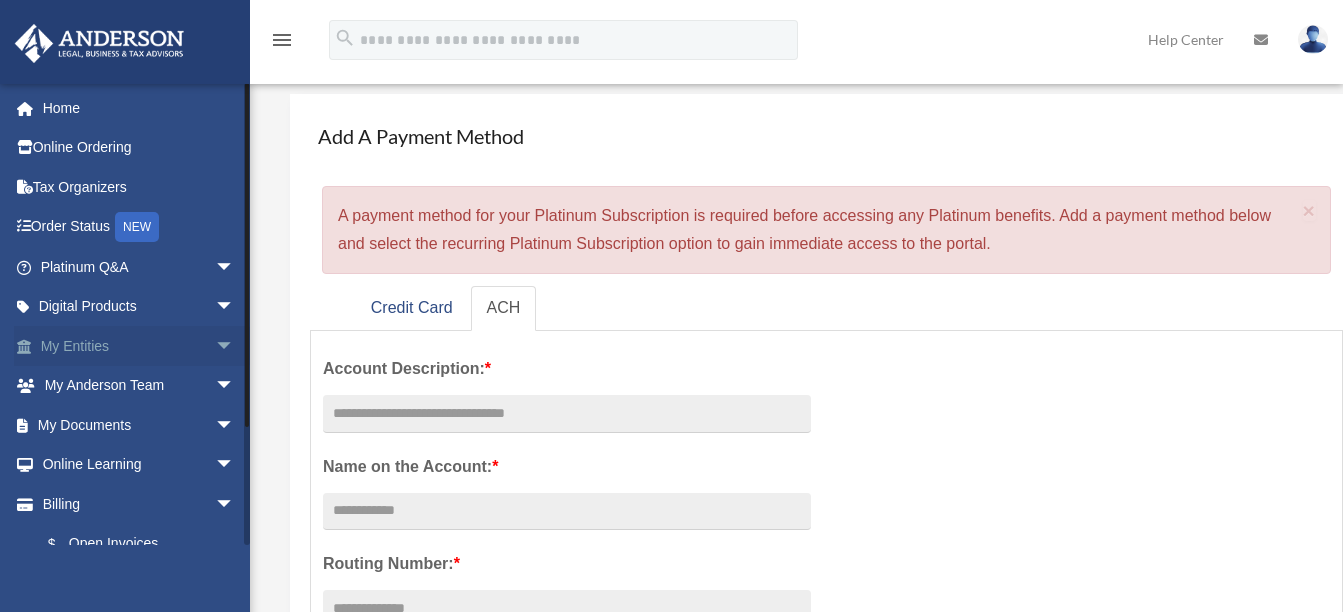 click on "arrow_drop_down" at bounding box center [235, 346] 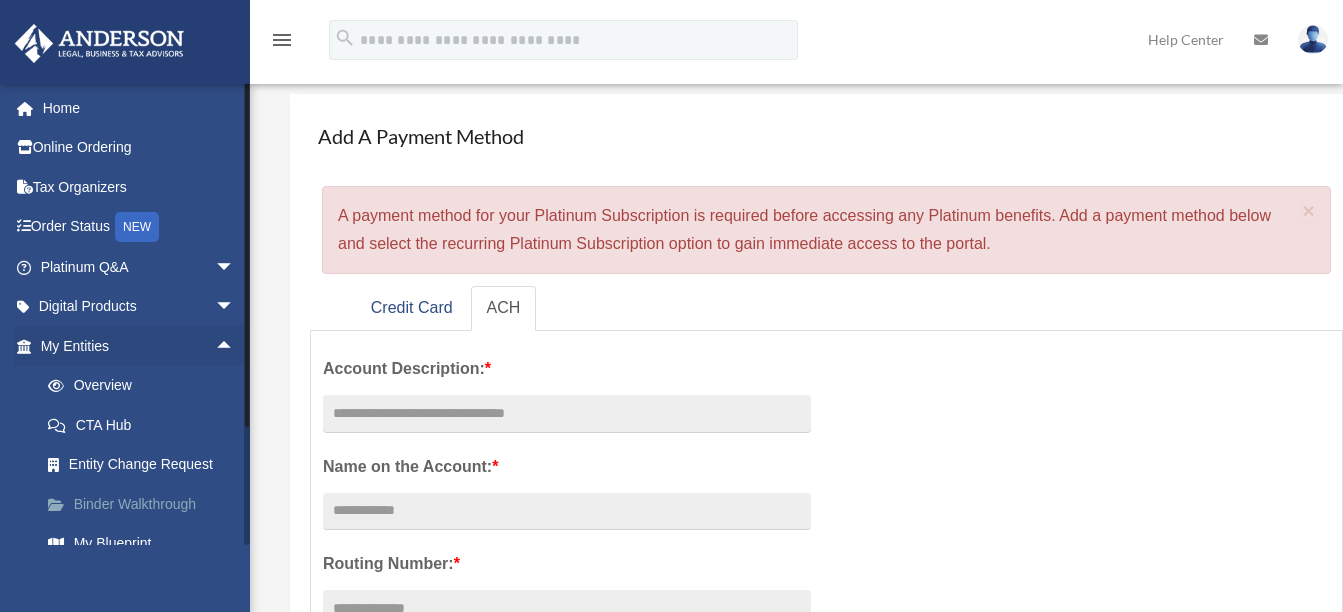 click on "Binder Walkthrough" at bounding box center (146, 504) 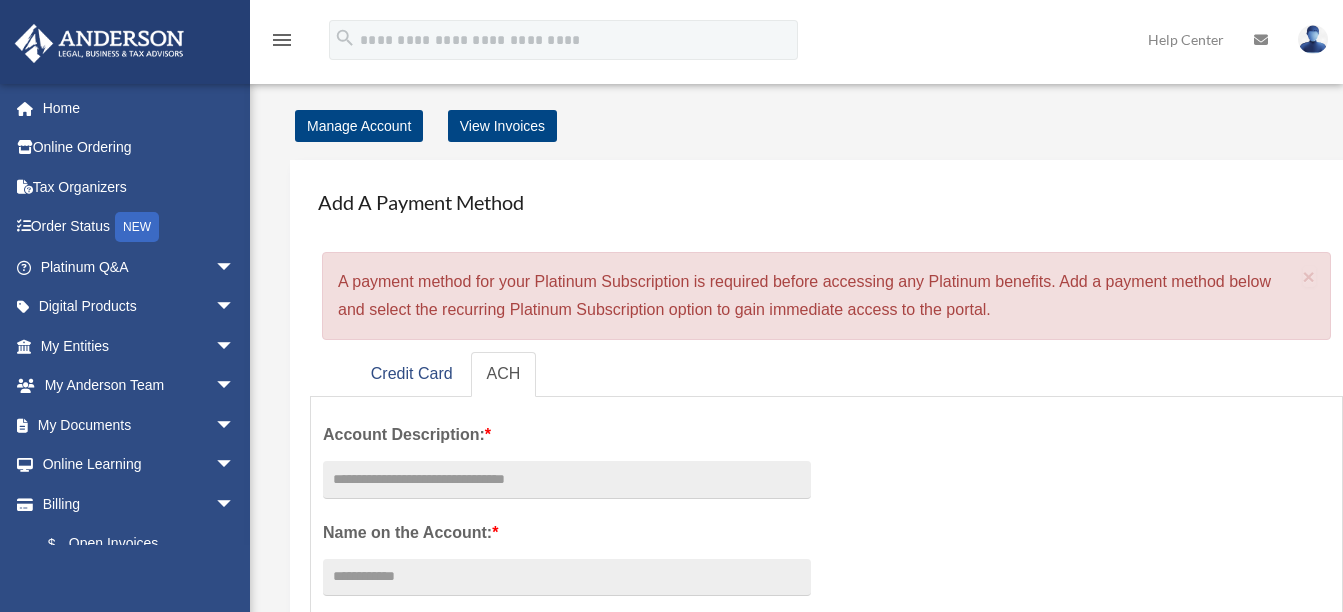 scroll, scrollTop: 0, scrollLeft: 0, axis: both 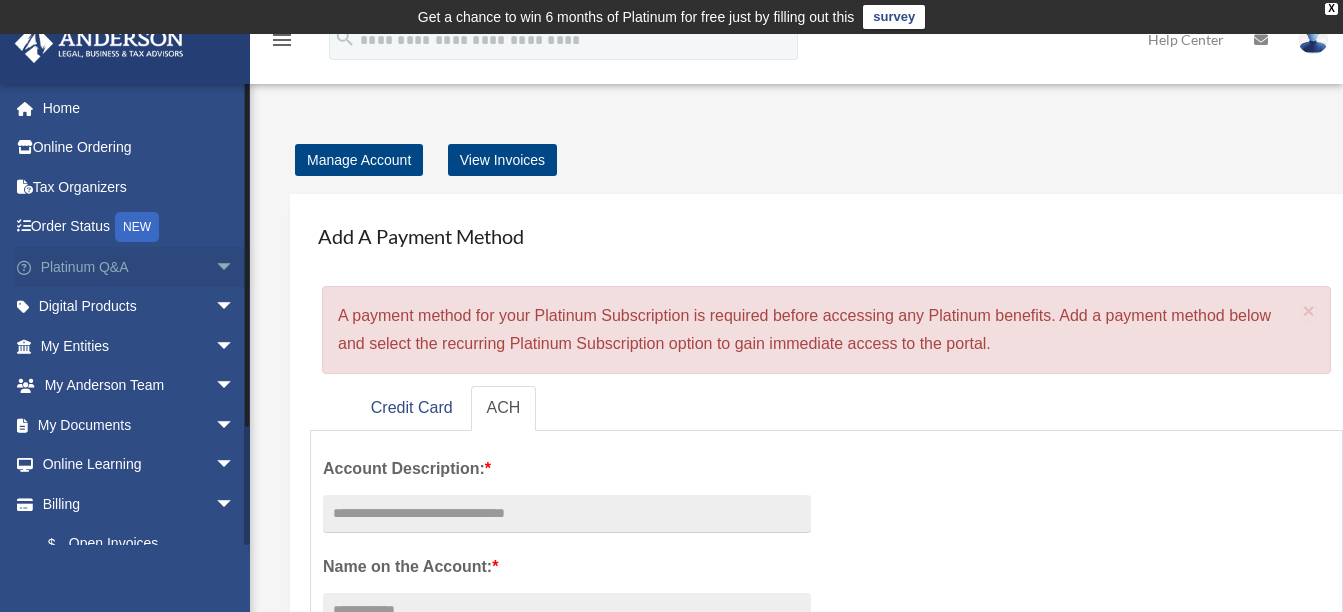 click on "arrow_drop_down" at bounding box center [235, 267] 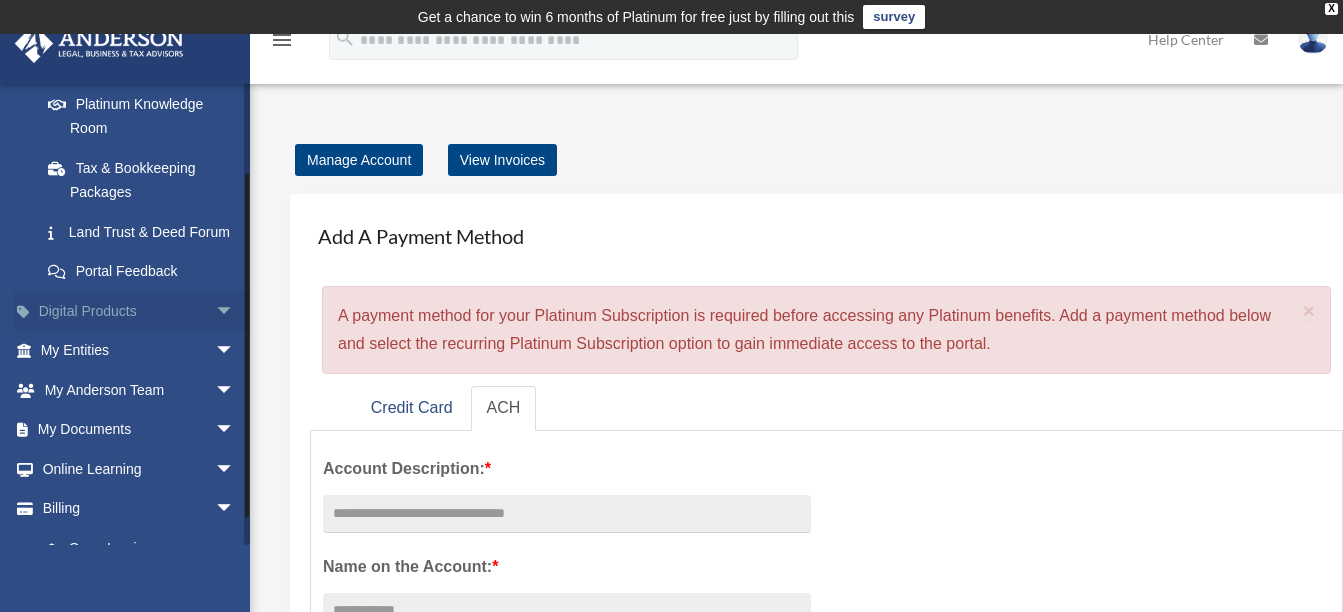 scroll, scrollTop: 500, scrollLeft: 0, axis: vertical 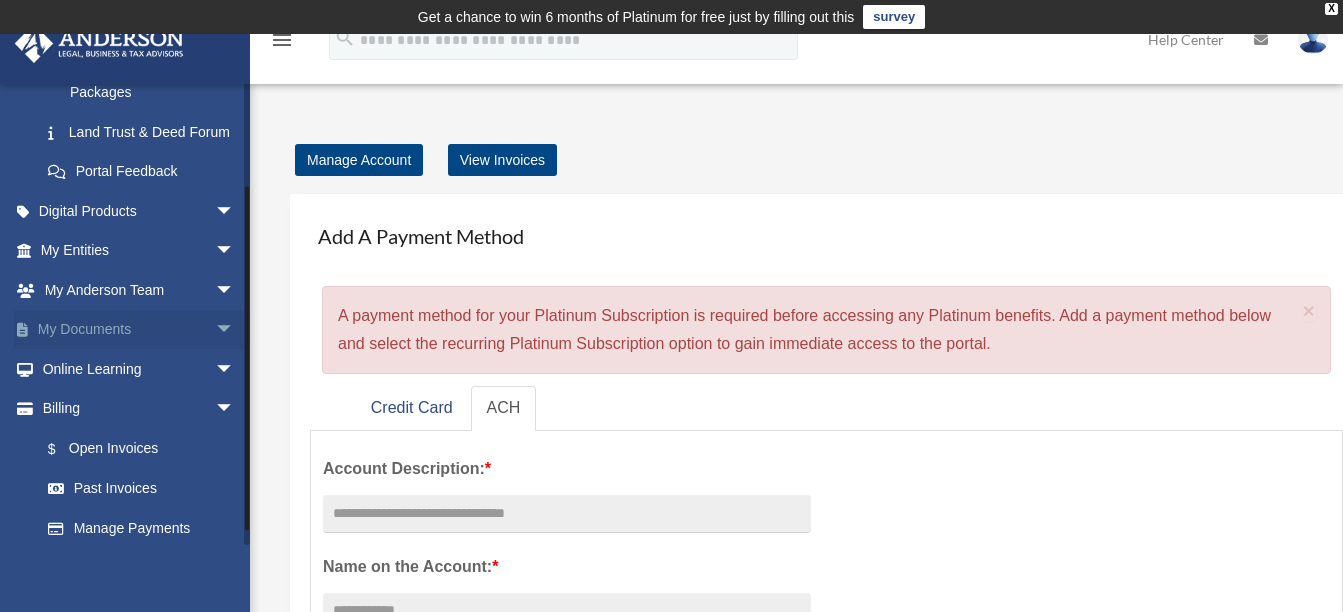 click on "arrow_drop_down" at bounding box center [235, 330] 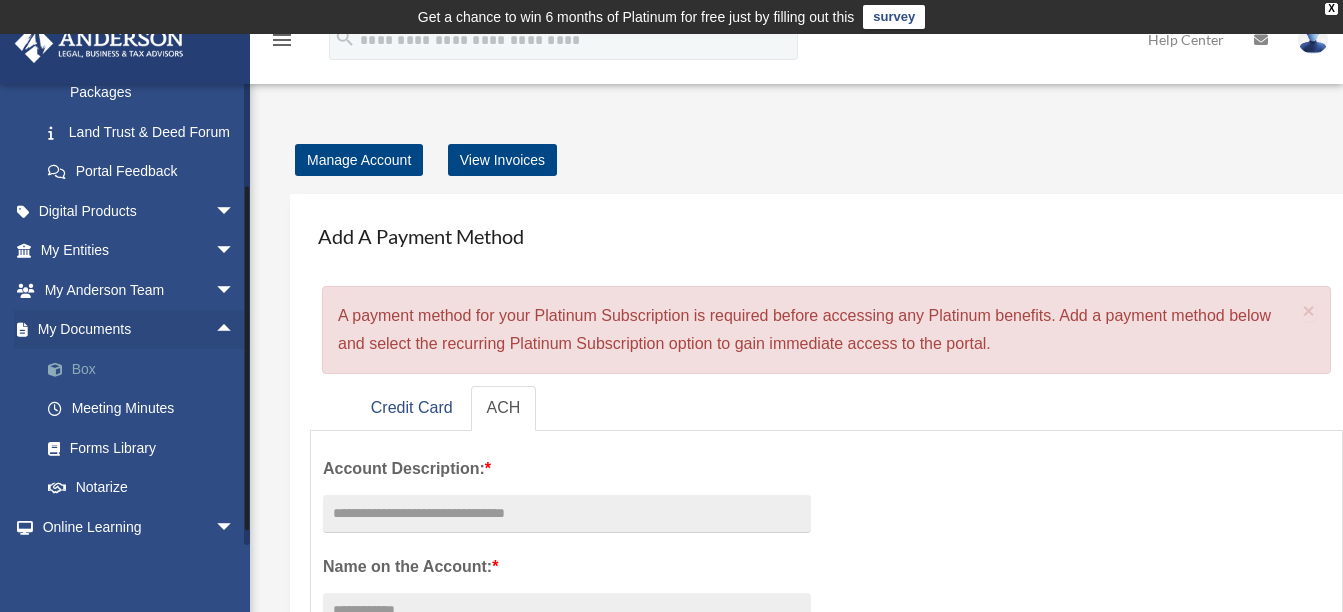 click on "Box" at bounding box center [146, 369] 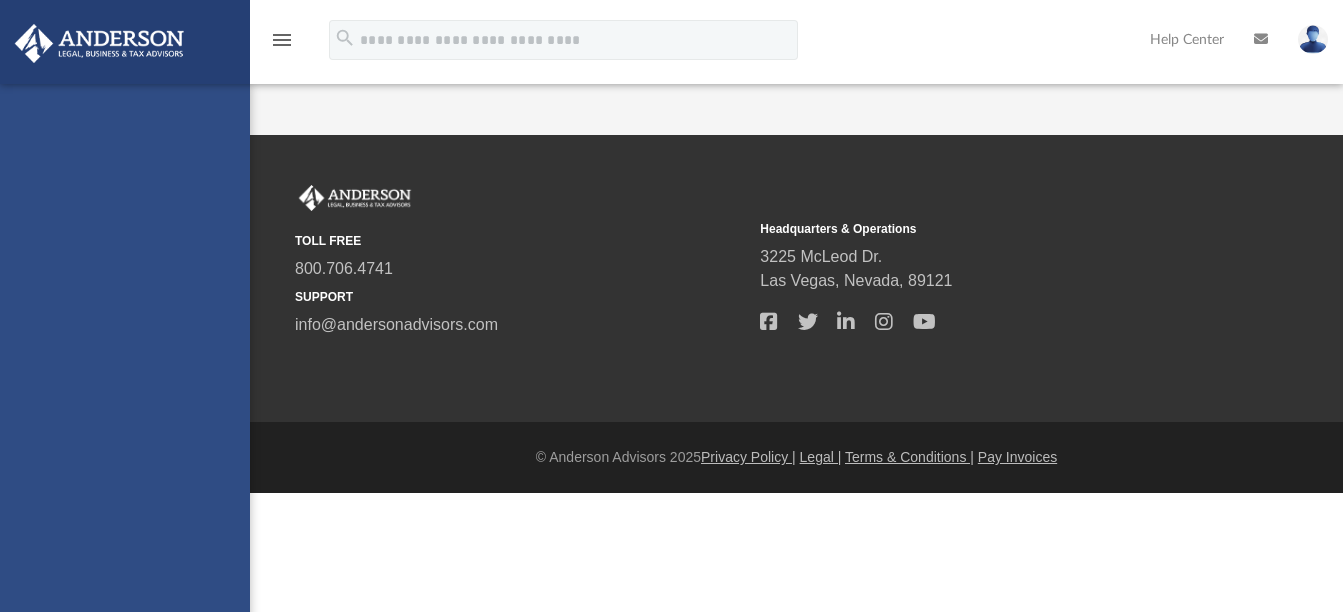 scroll, scrollTop: 0, scrollLeft: 0, axis: both 